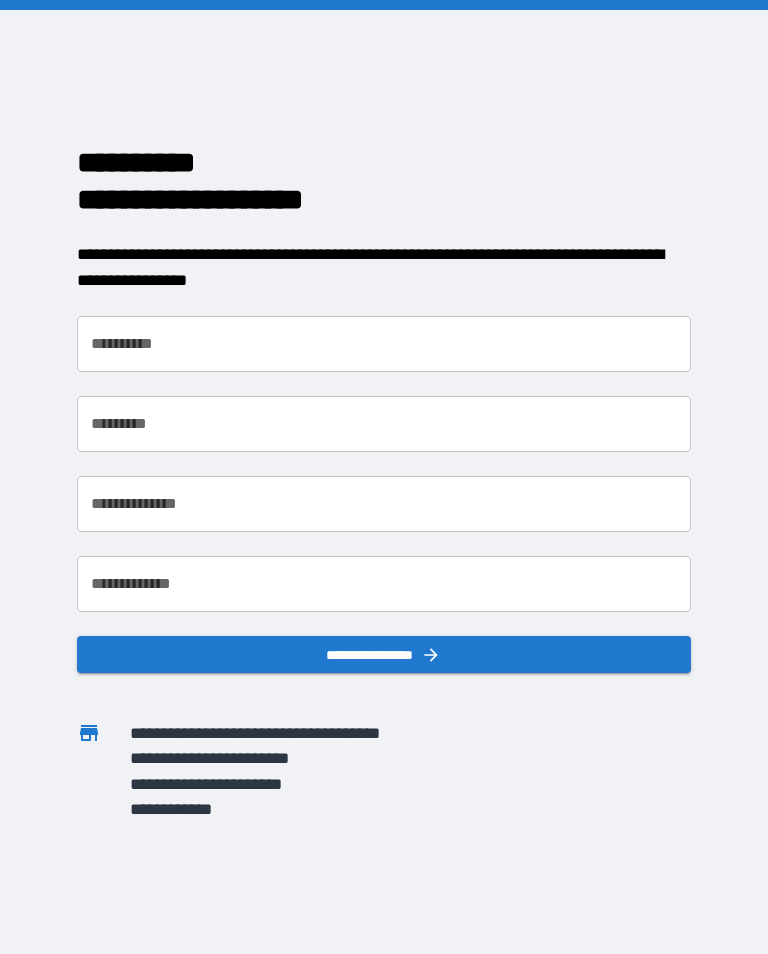 scroll, scrollTop: 0, scrollLeft: 0, axis: both 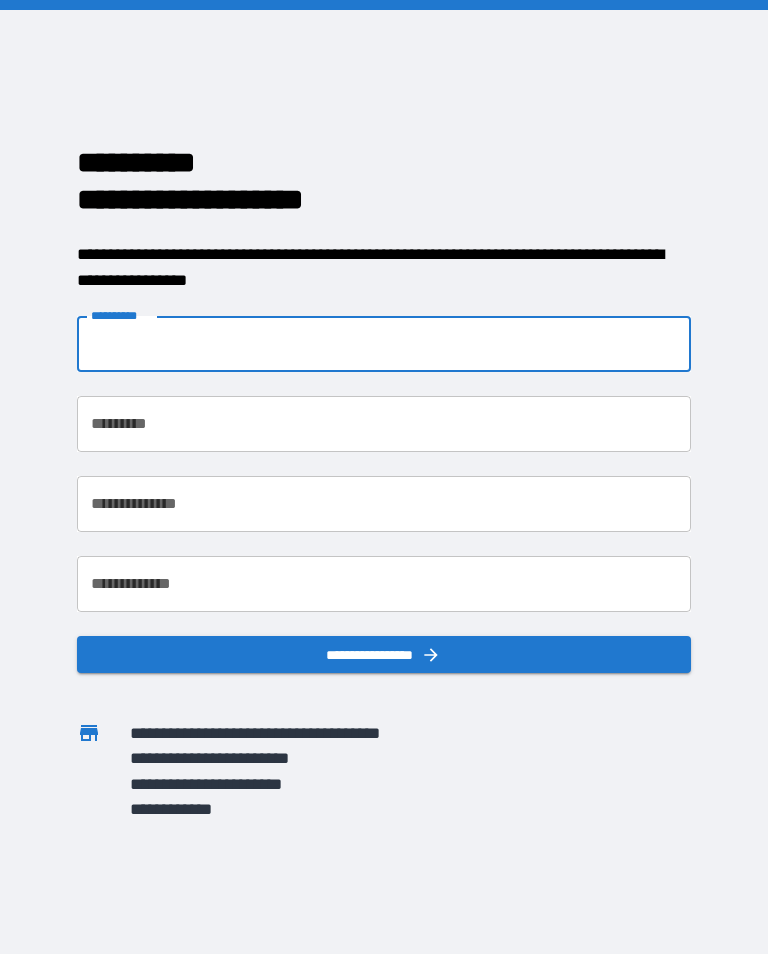 type on "*******" 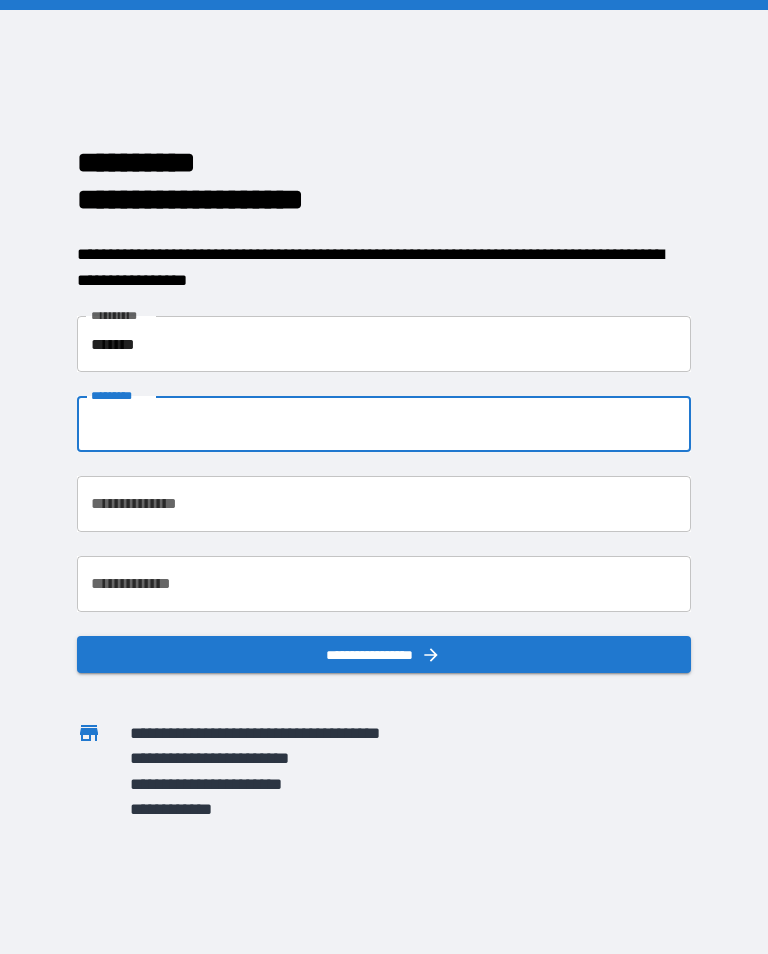 type on "*****" 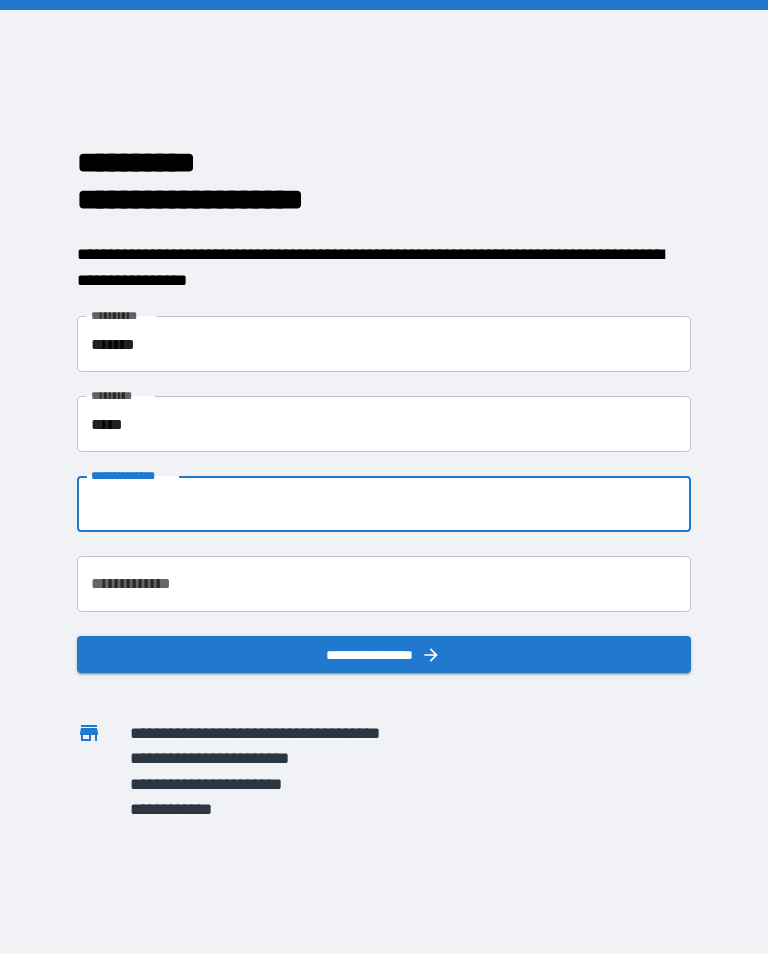 type on "**********" 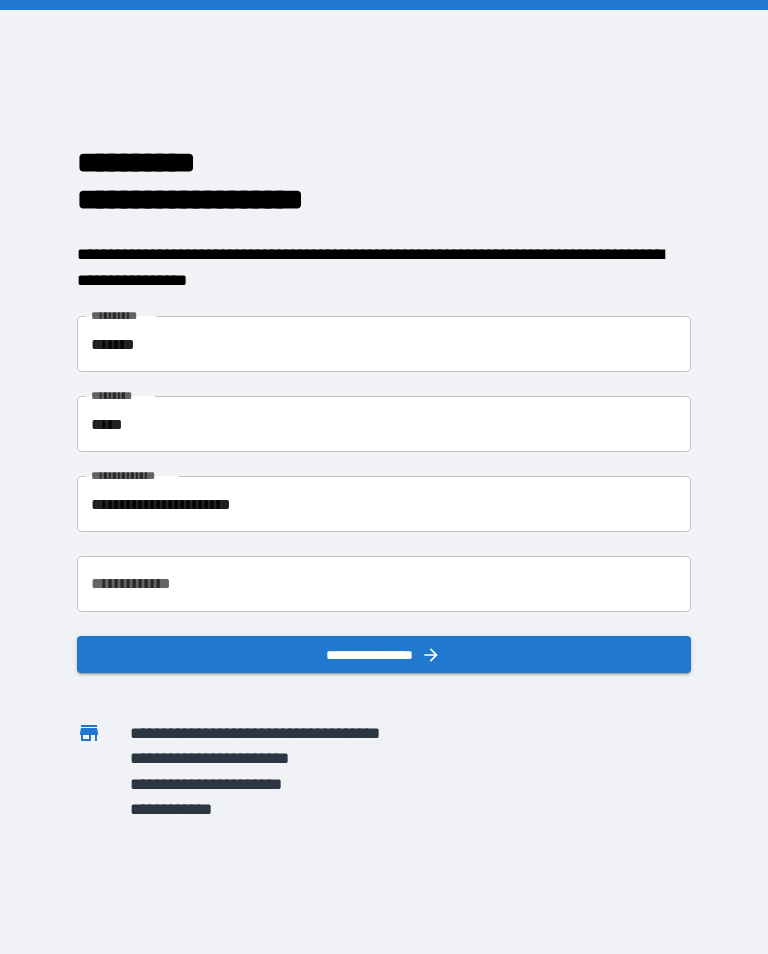 click on "**********" at bounding box center [384, 584] 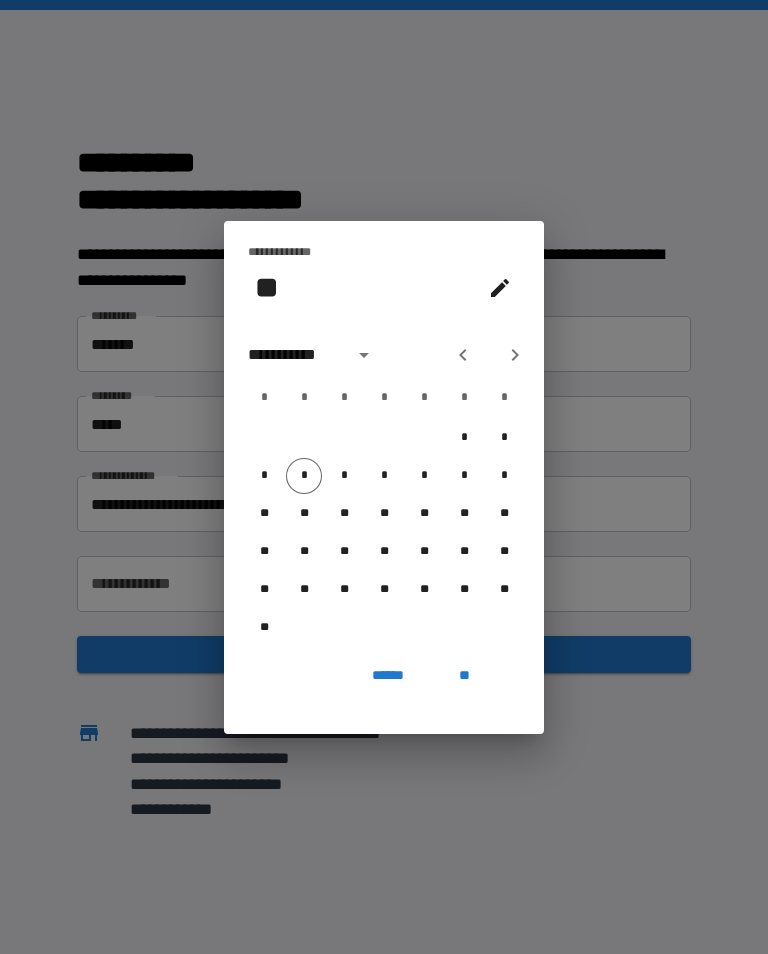 click 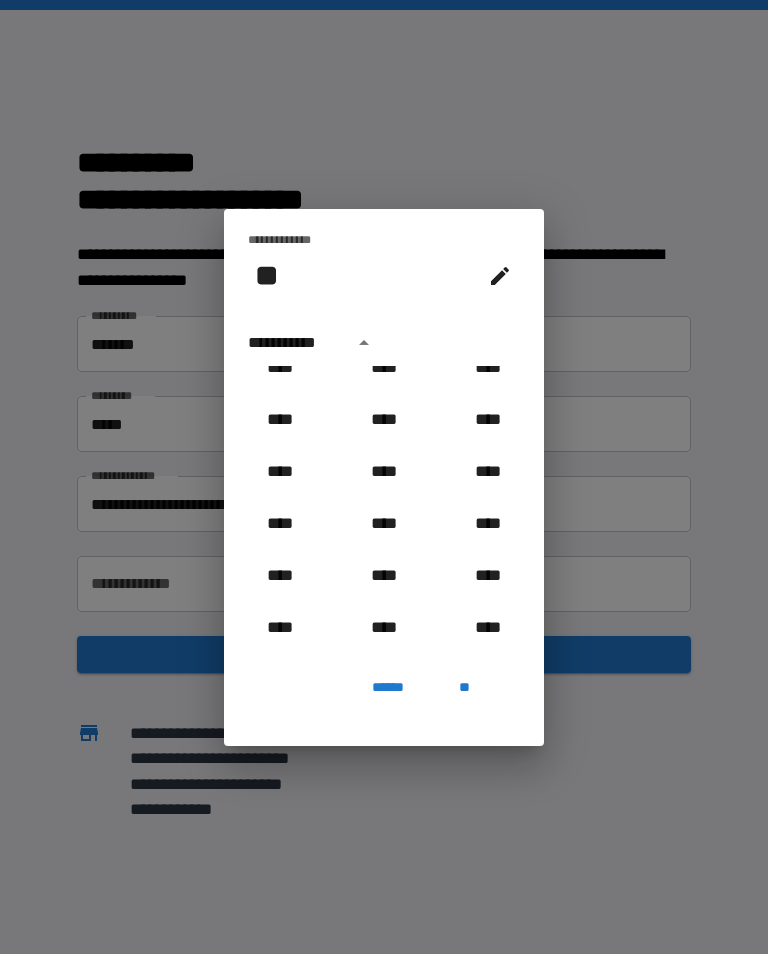 scroll, scrollTop: 966, scrollLeft: 0, axis: vertical 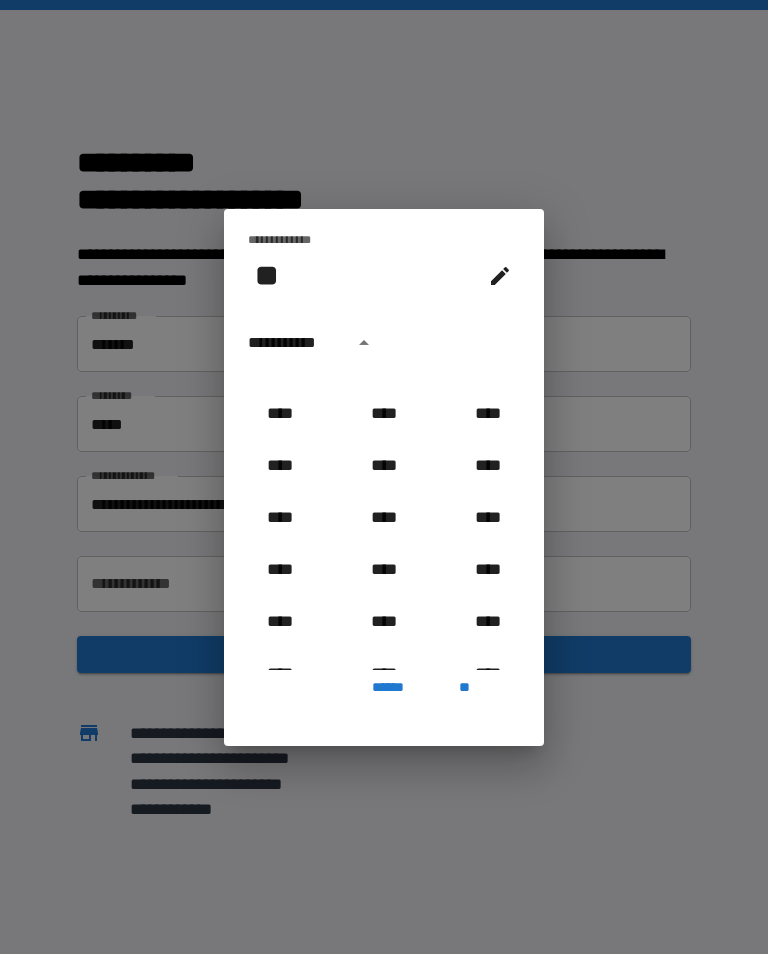 click on "****" at bounding box center [384, 518] 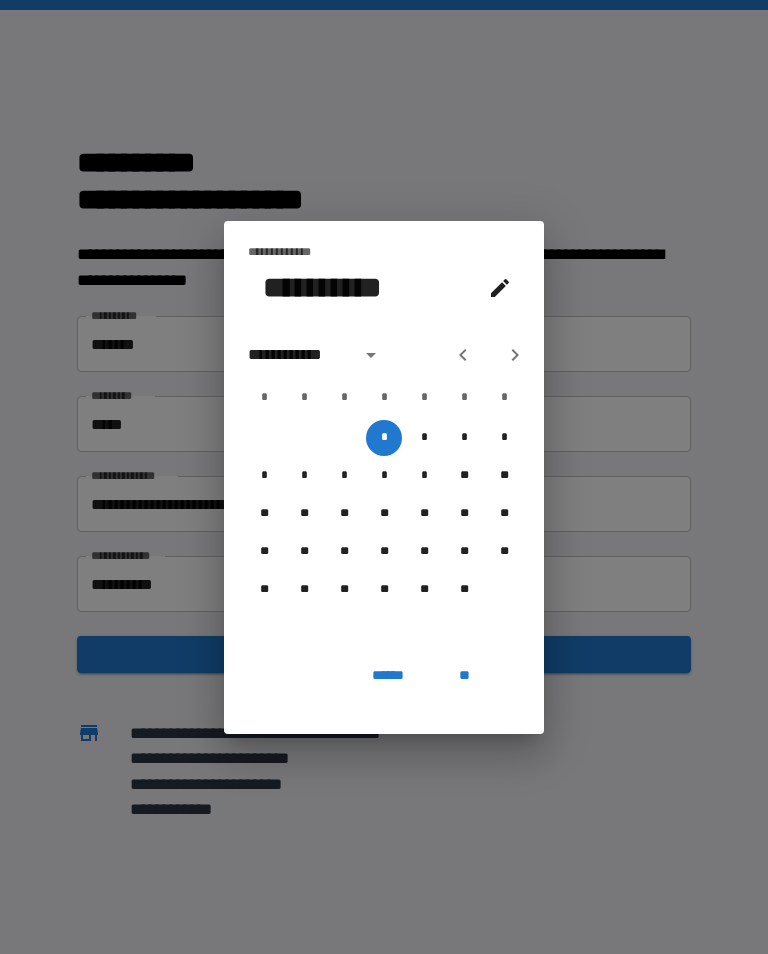 click 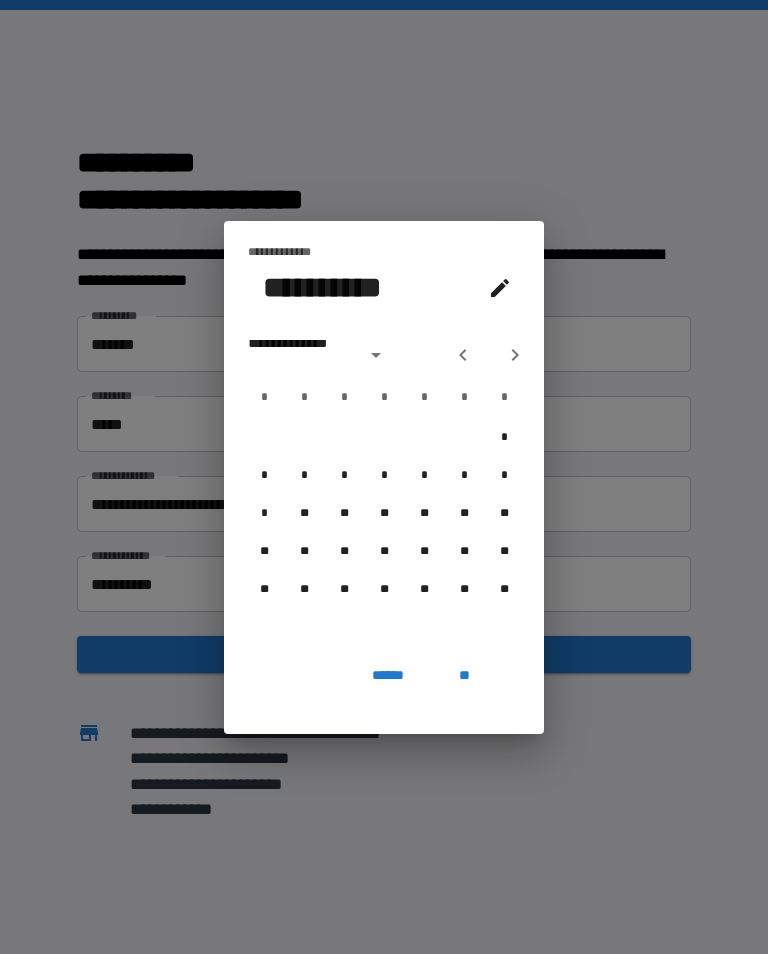 click 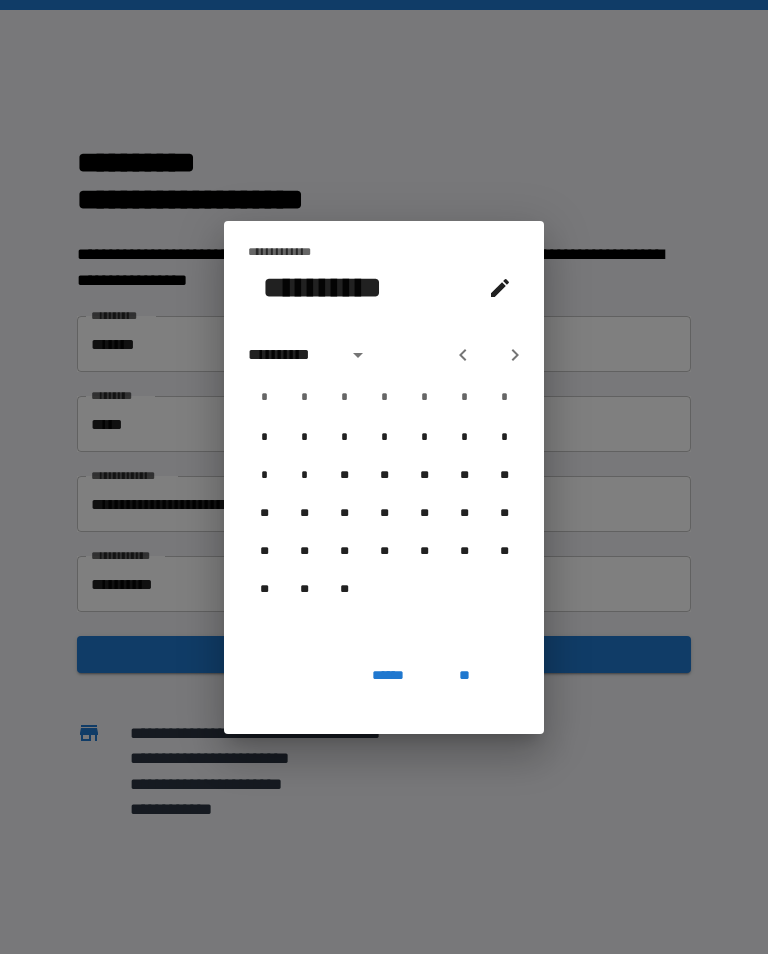 click 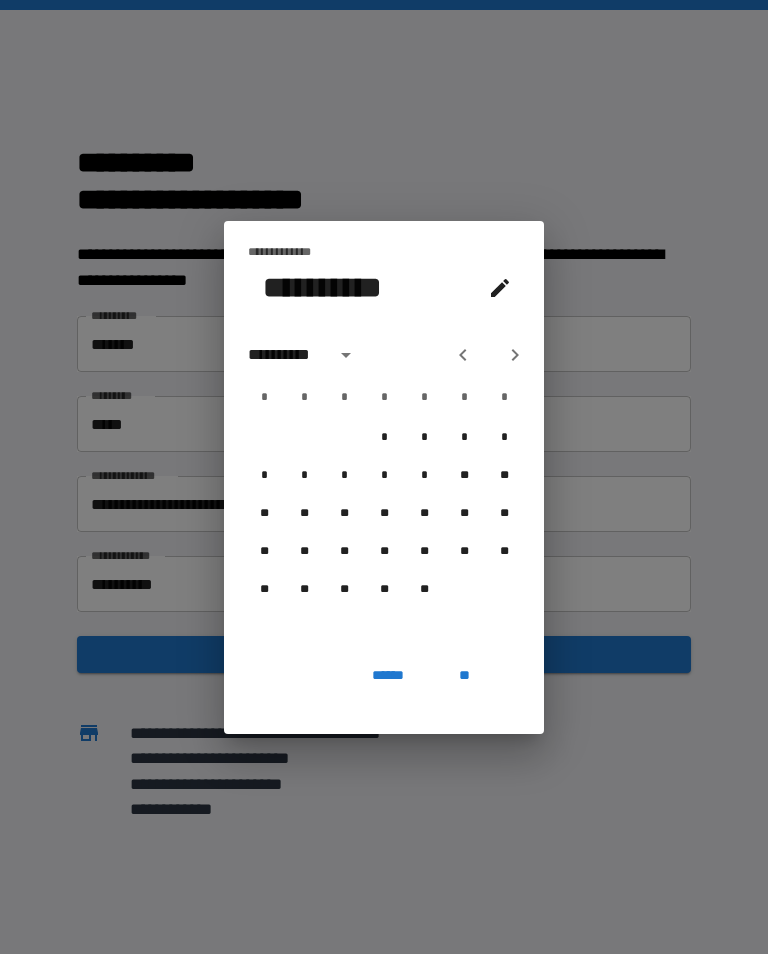 click 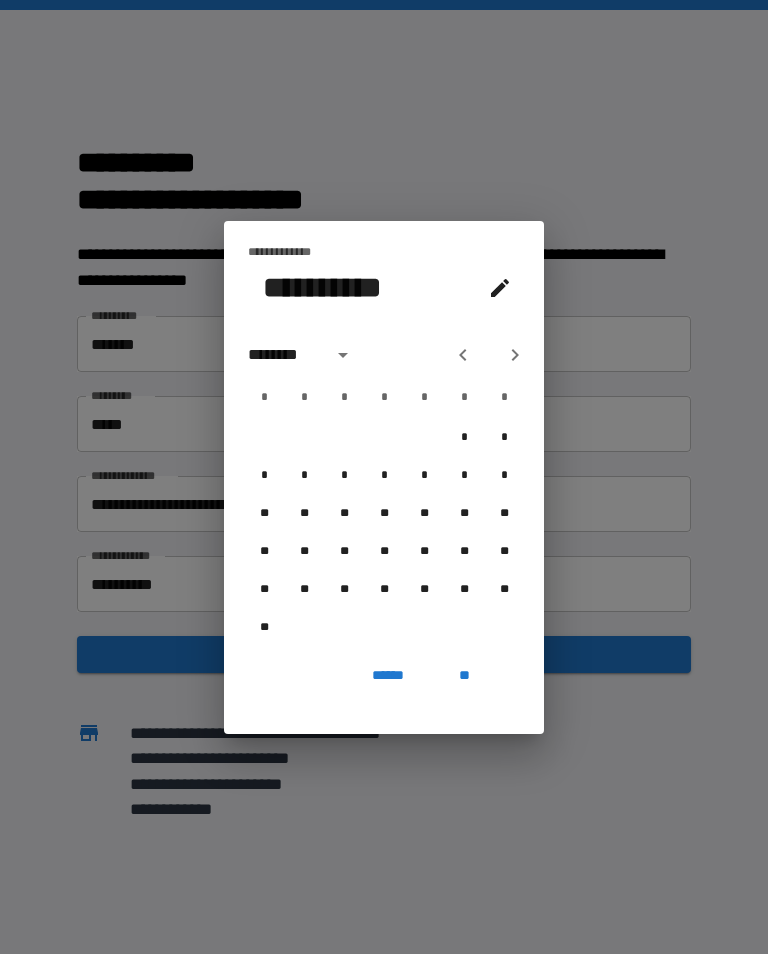 click 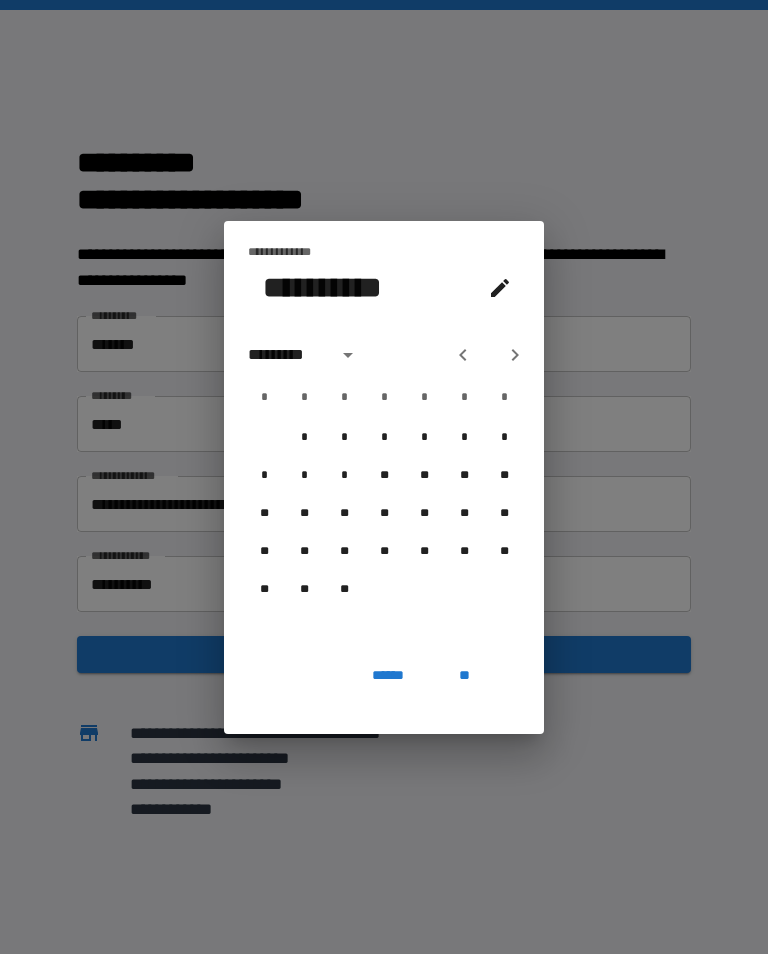 click 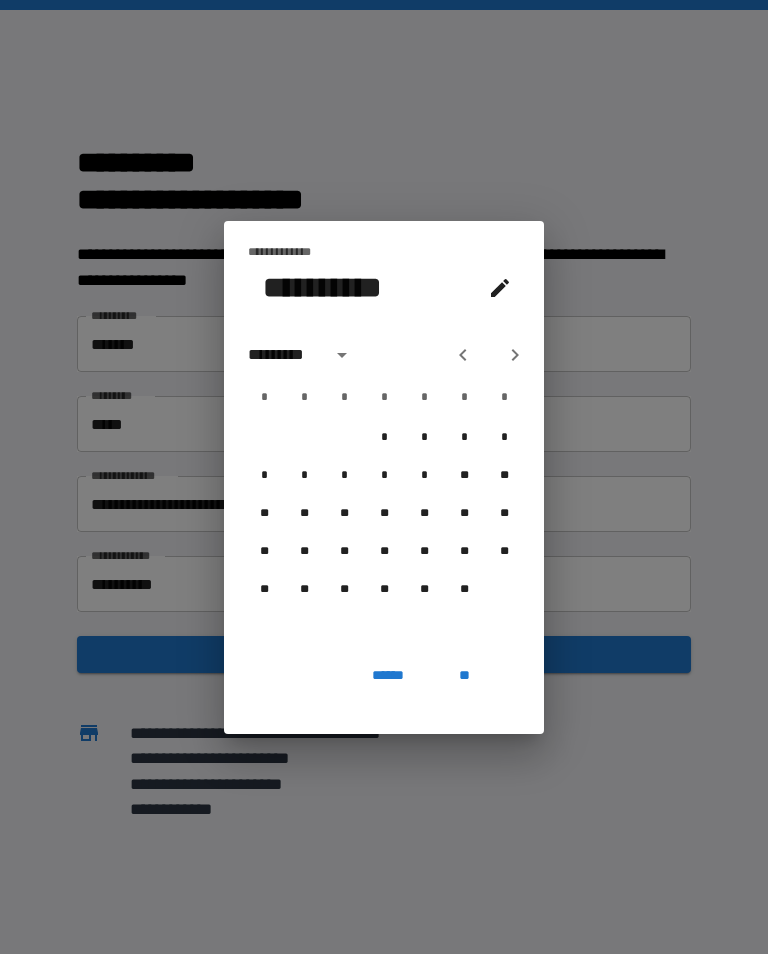 click on "*" at bounding box center (504, 438) 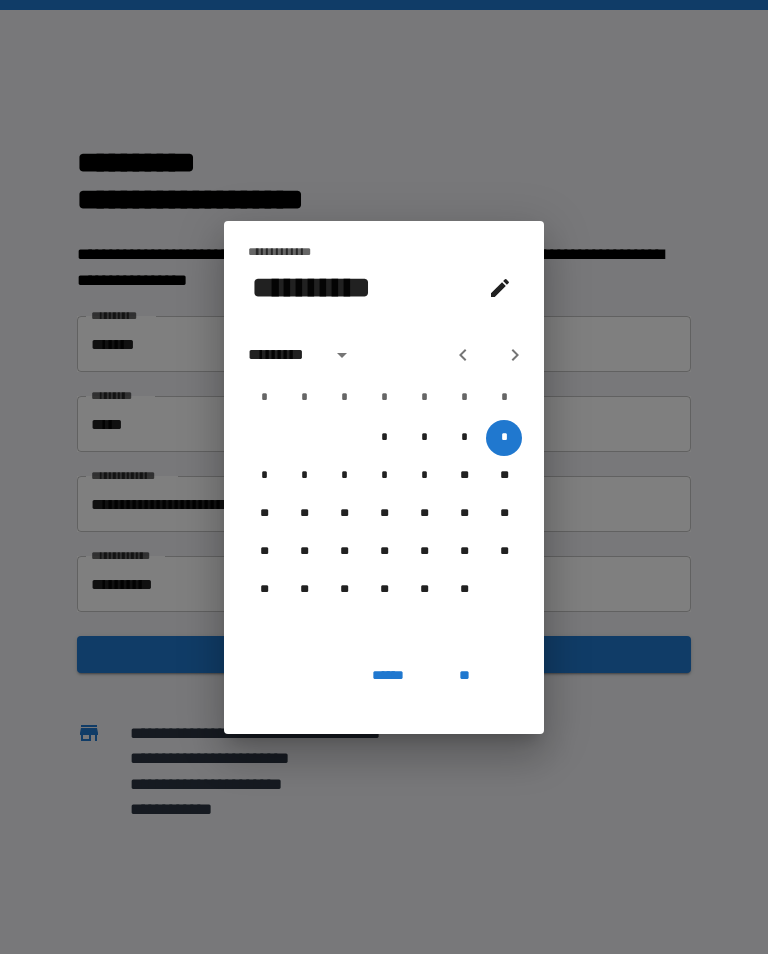 click on "**" at bounding box center [464, 676] 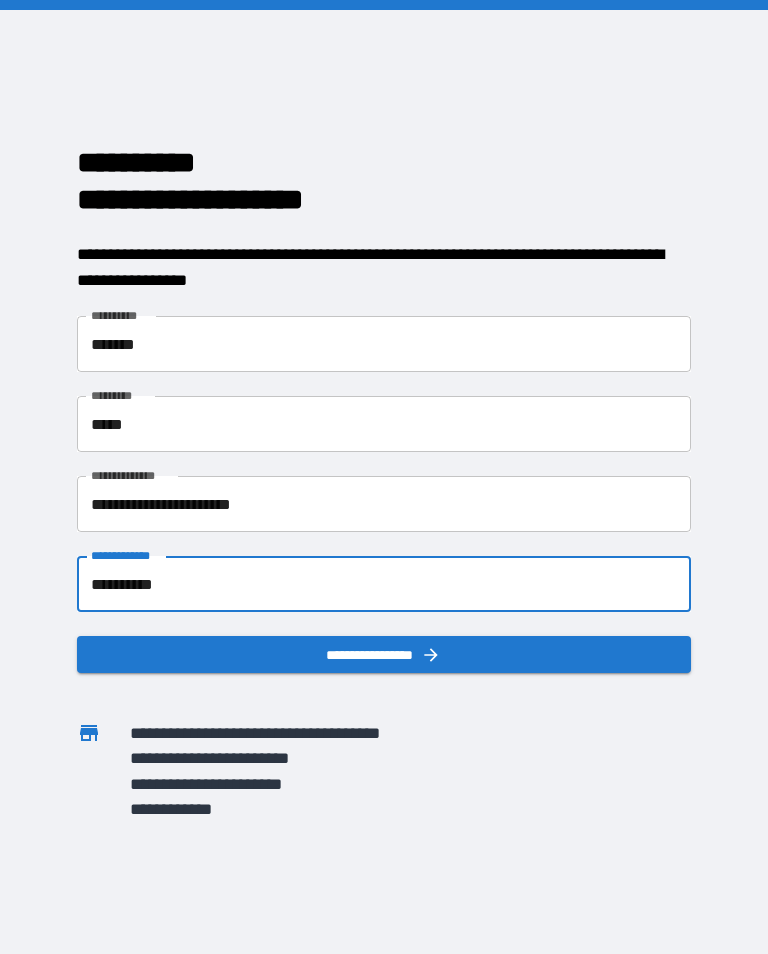 click on "**********" at bounding box center [384, 654] 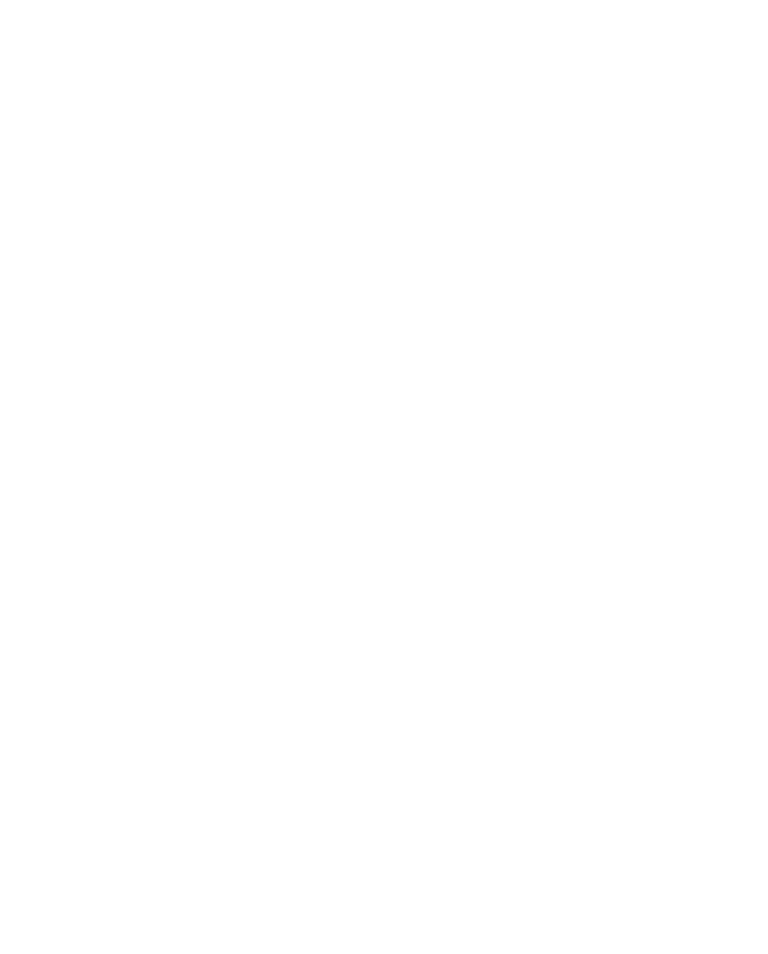 scroll, scrollTop: 0, scrollLeft: 0, axis: both 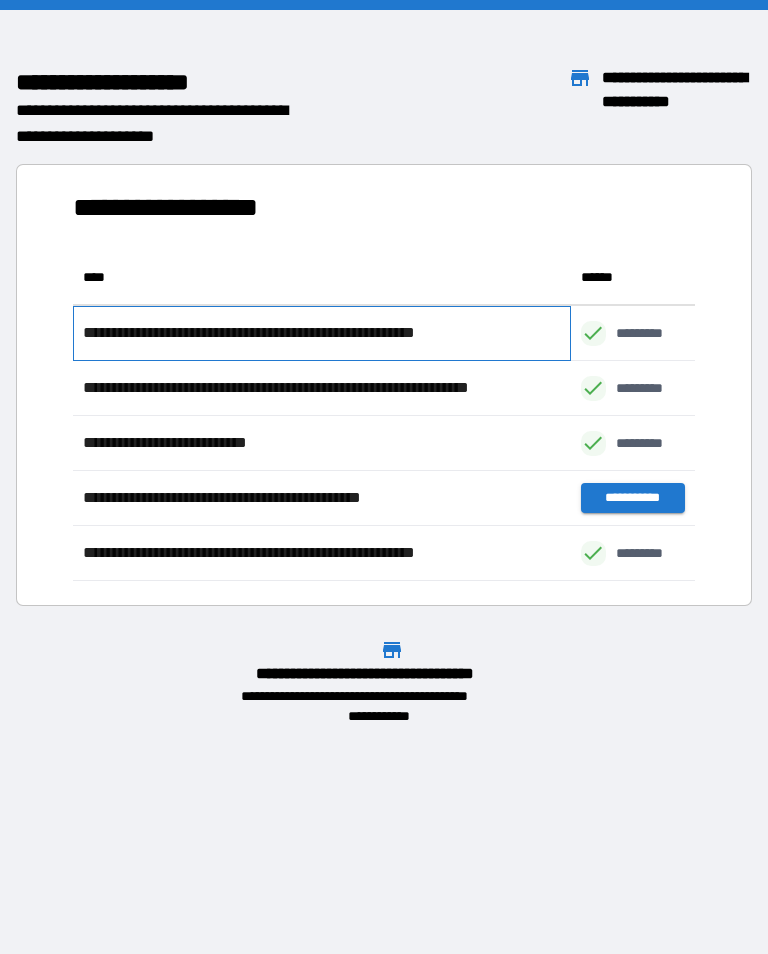 click on "**********" at bounding box center [300, 333] 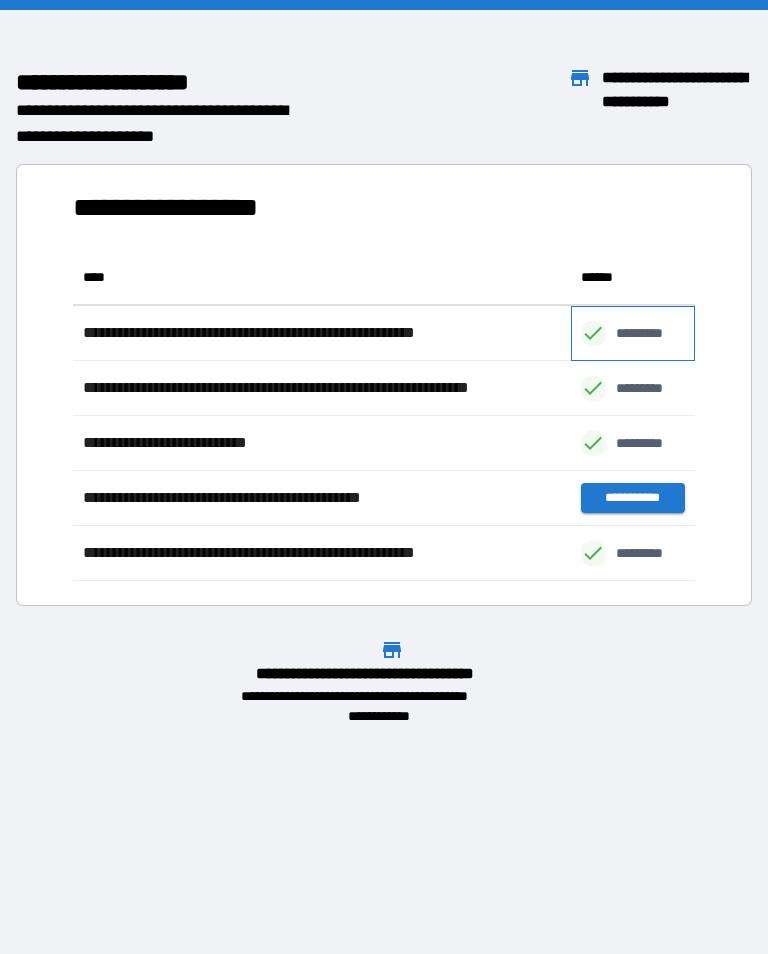 click on "*********" at bounding box center (650, 333) 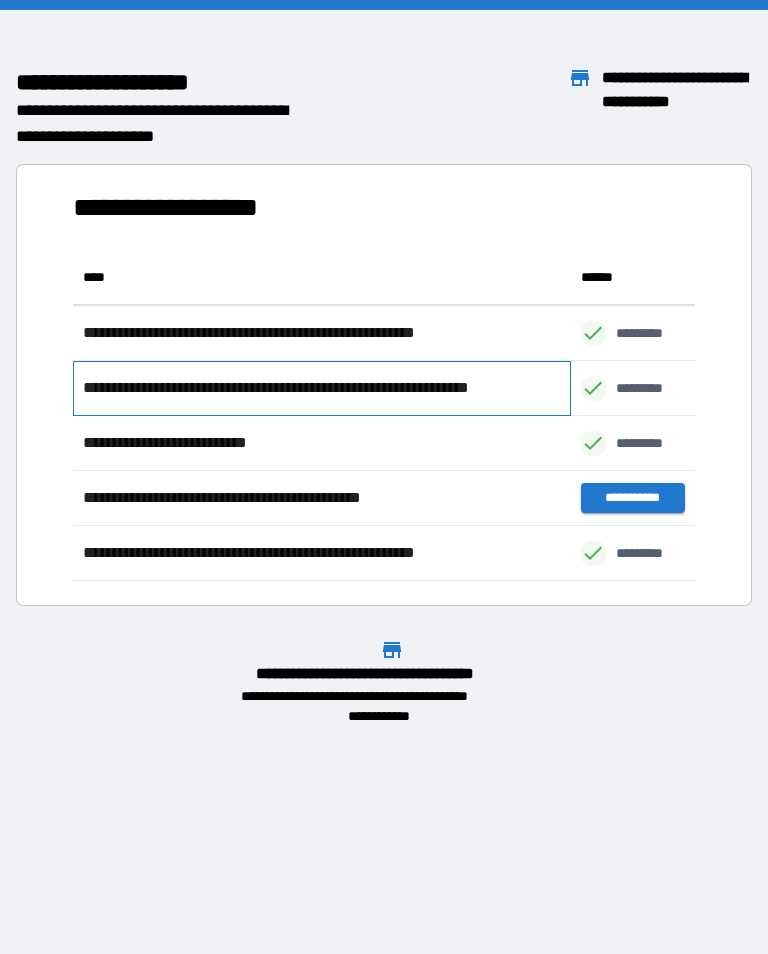 click on "**********" at bounding box center [312, 388] 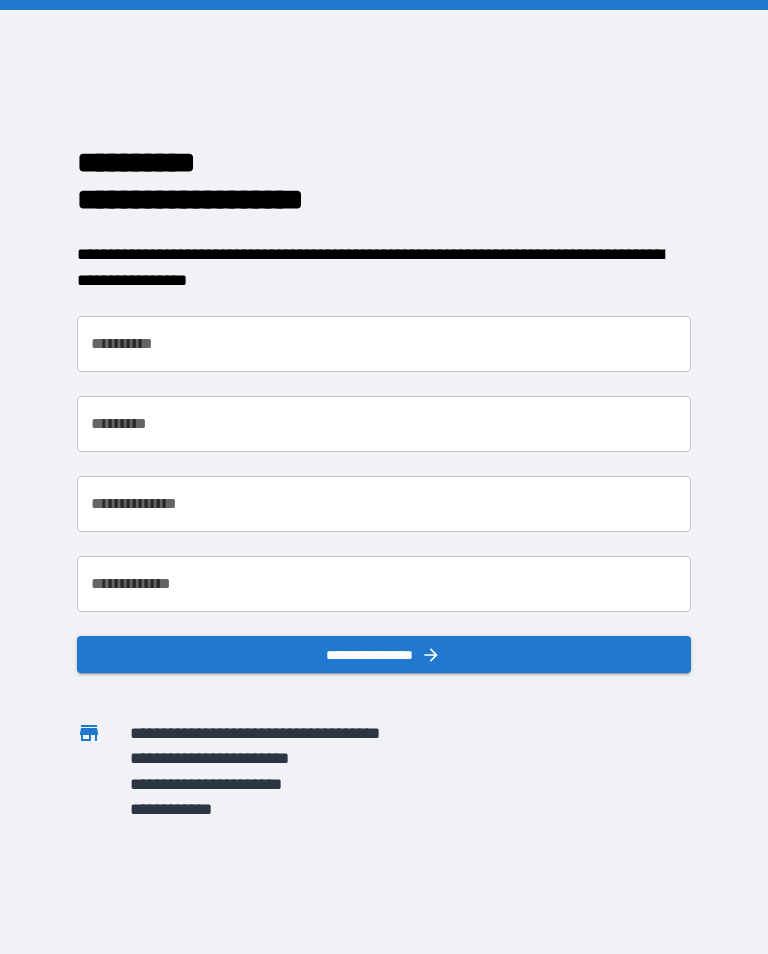 scroll, scrollTop: 0, scrollLeft: 0, axis: both 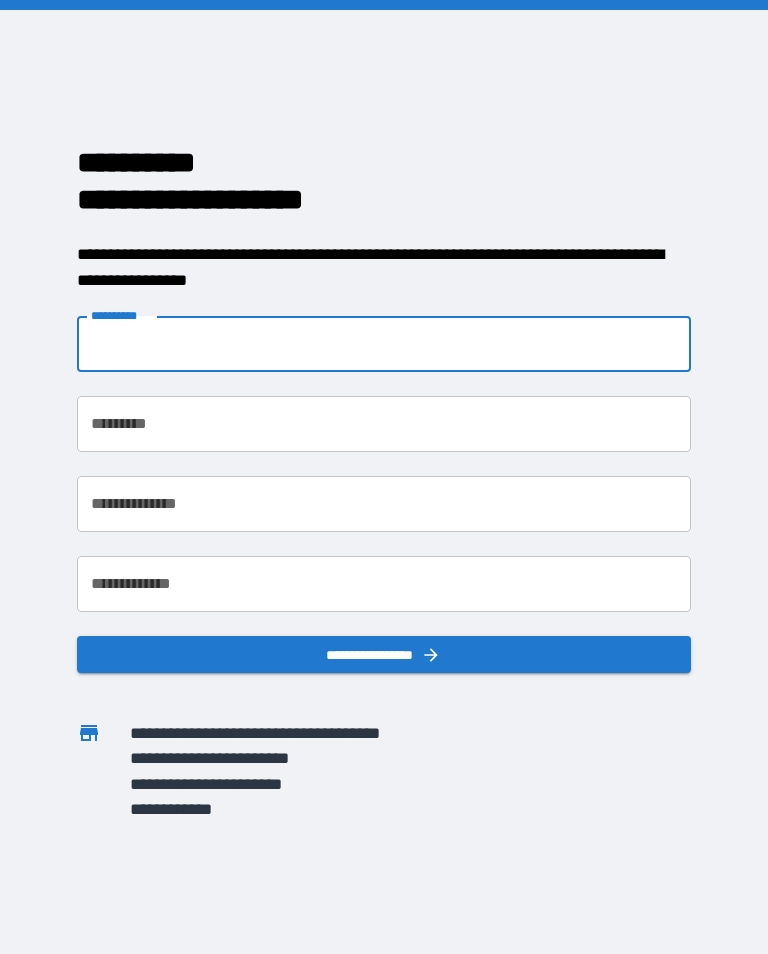 type on "*******" 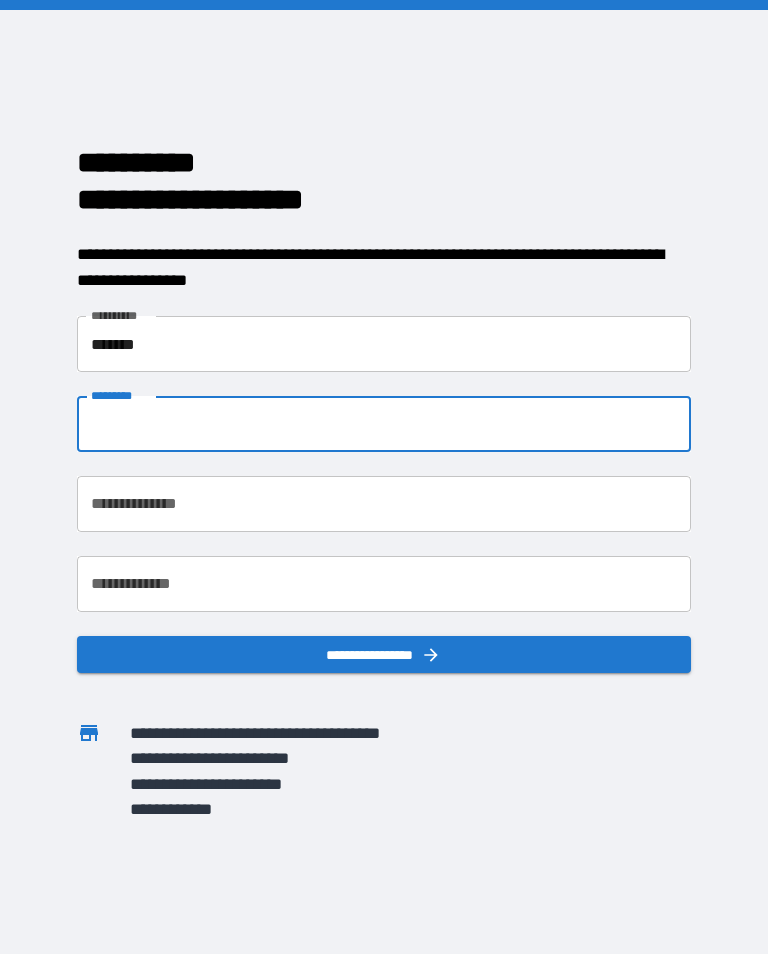 type on "*****" 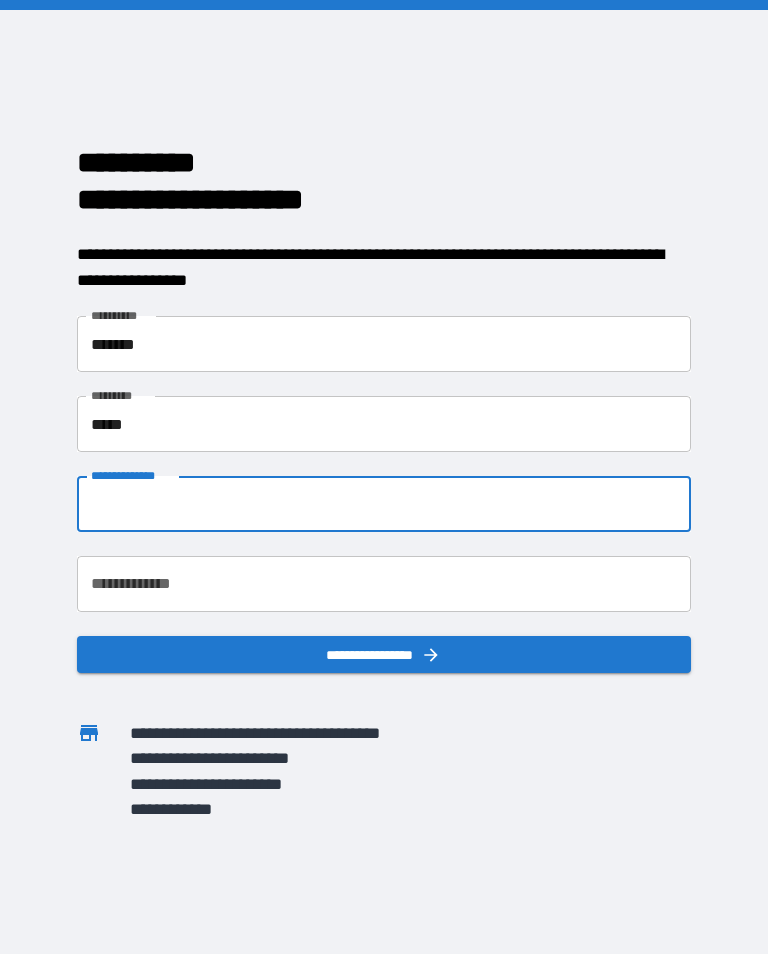 type on "**********" 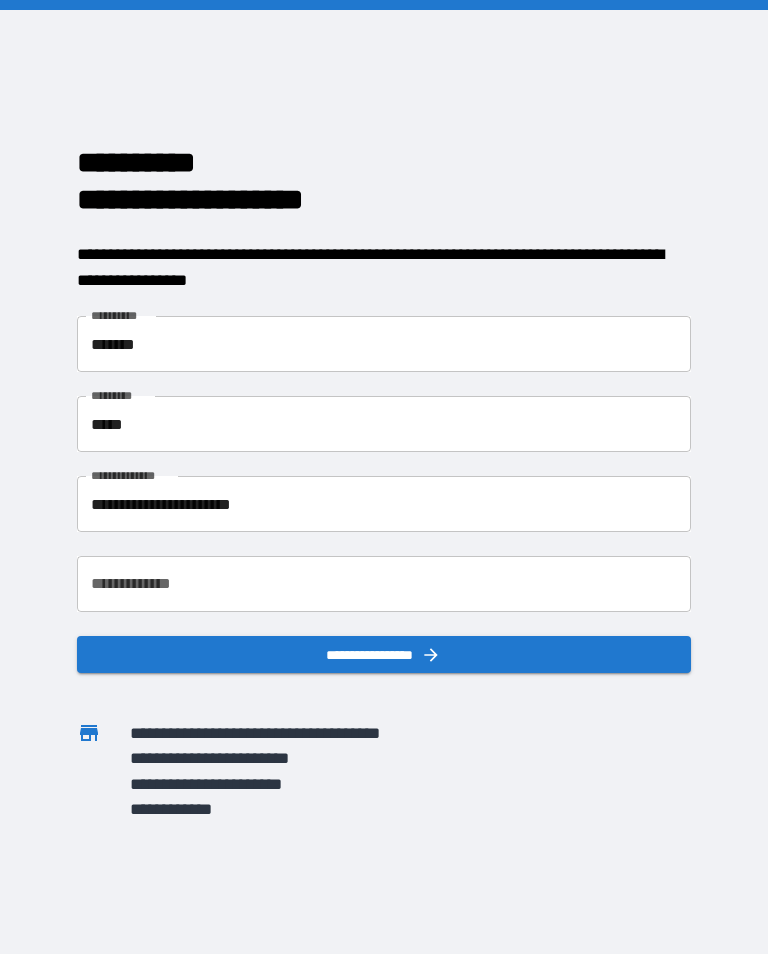 click on "**********" at bounding box center (384, 654) 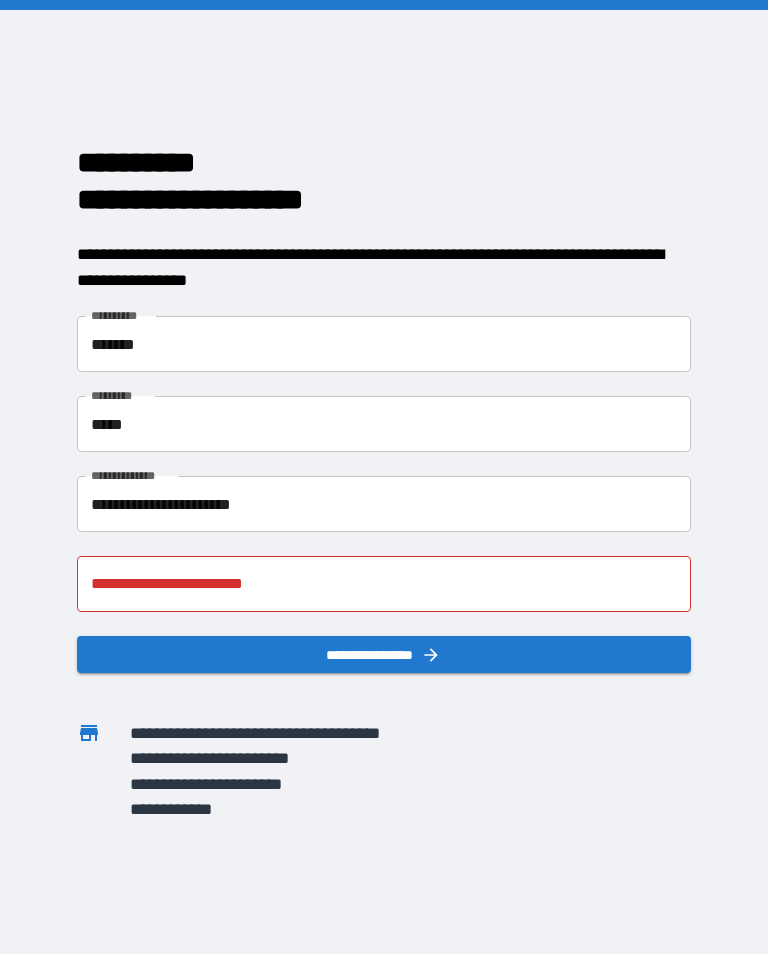 click on "**********" at bounding box center (384, 584) 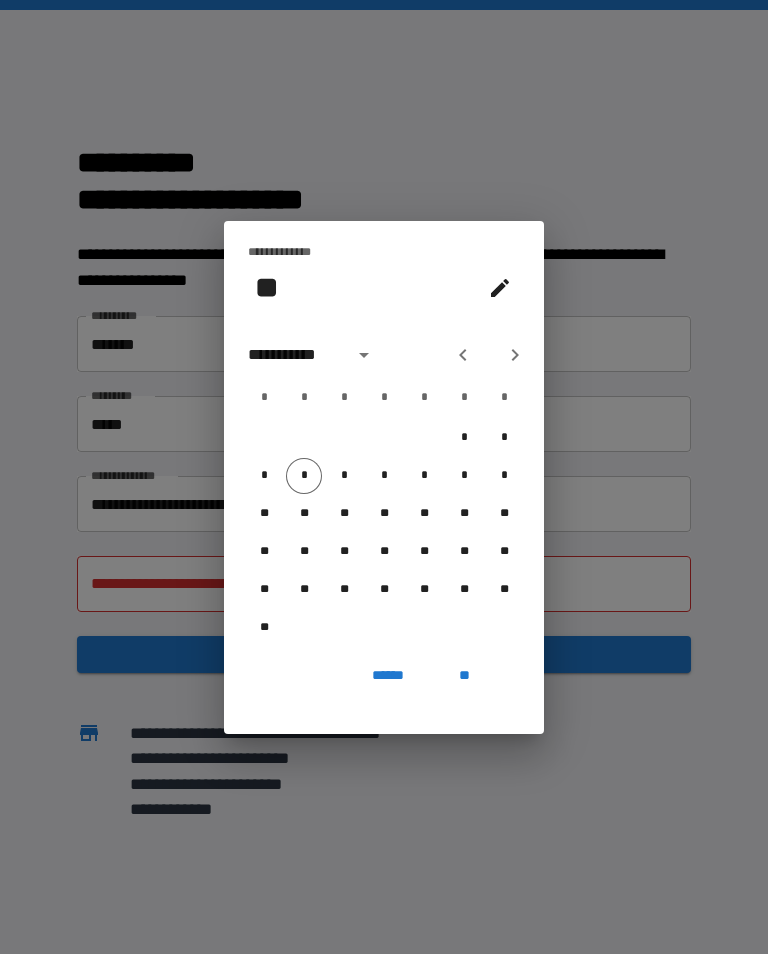 click on "**********" at bounding box center [297, 355] 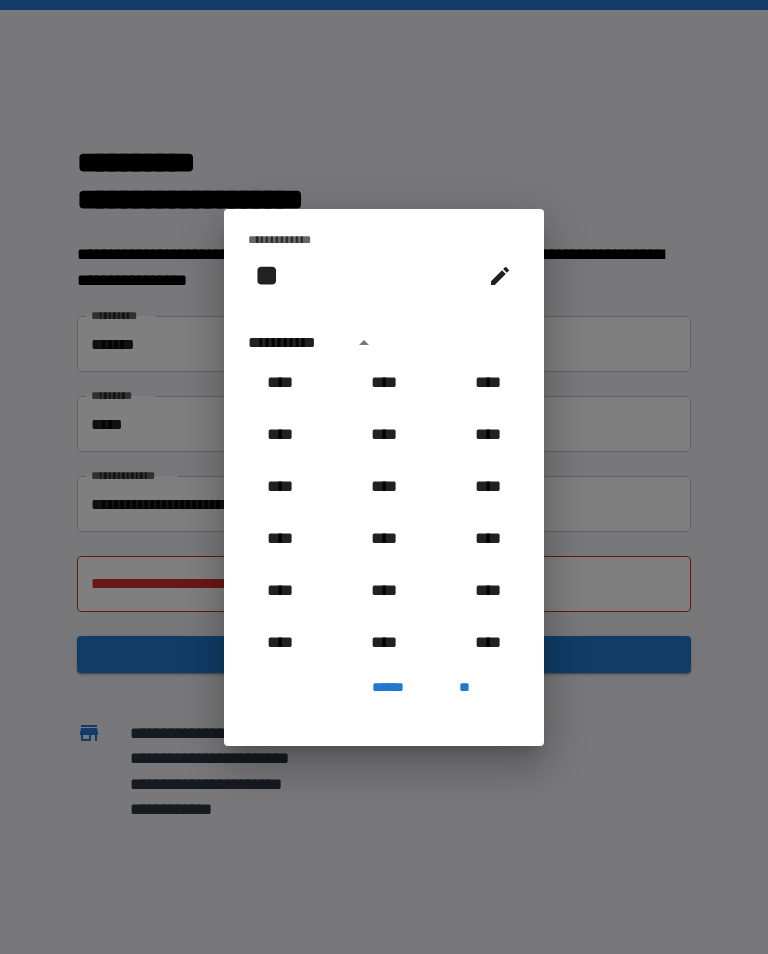 scroll, scrollTop: 1086, scrollLeft: 0, axis: vertical 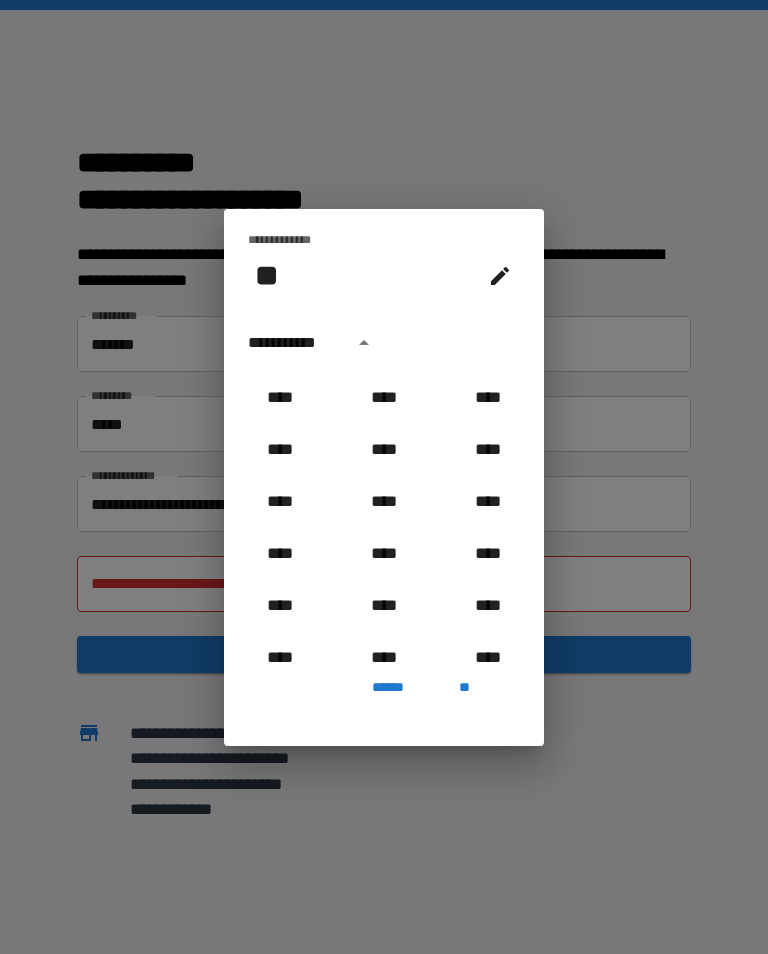 click on "****" at bounding box center (384, 398) 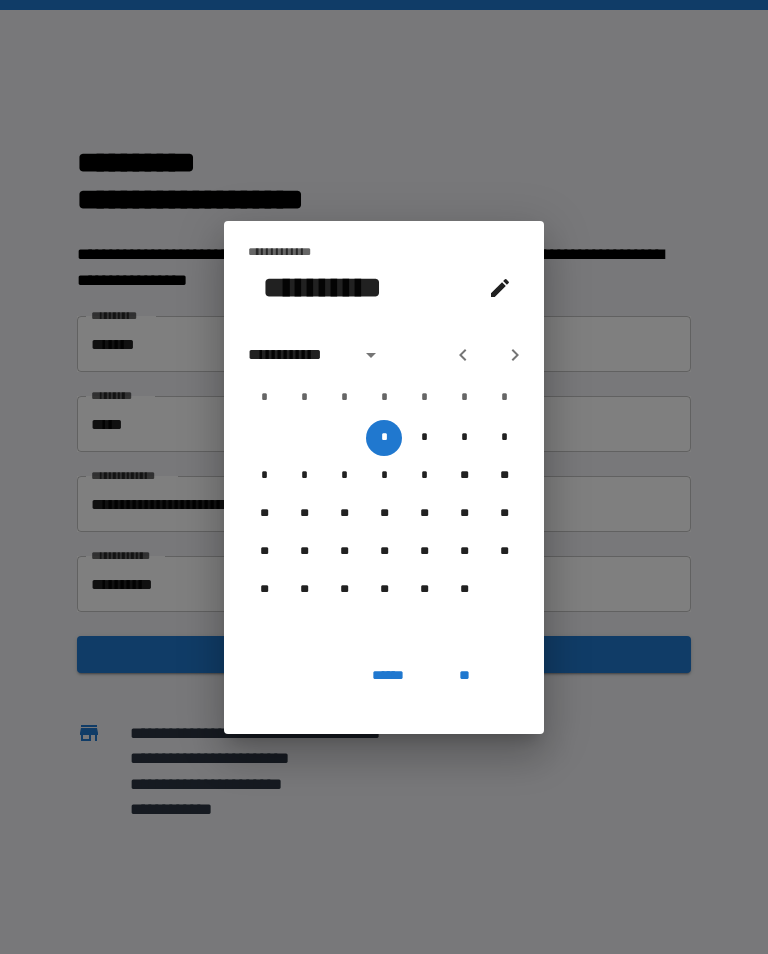 click 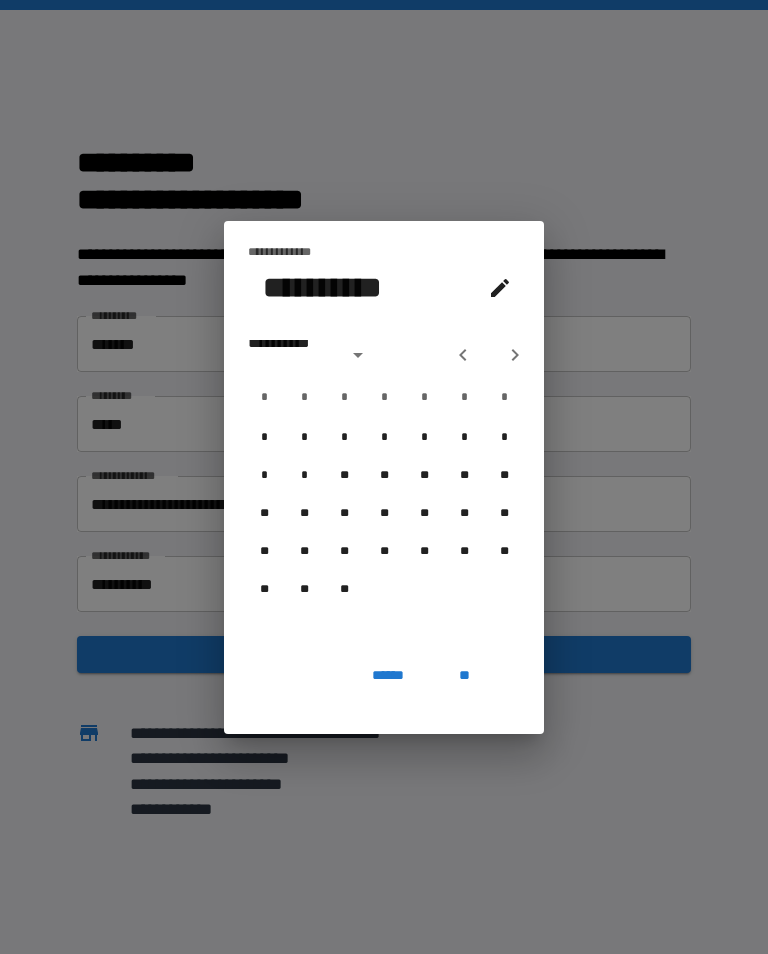 click 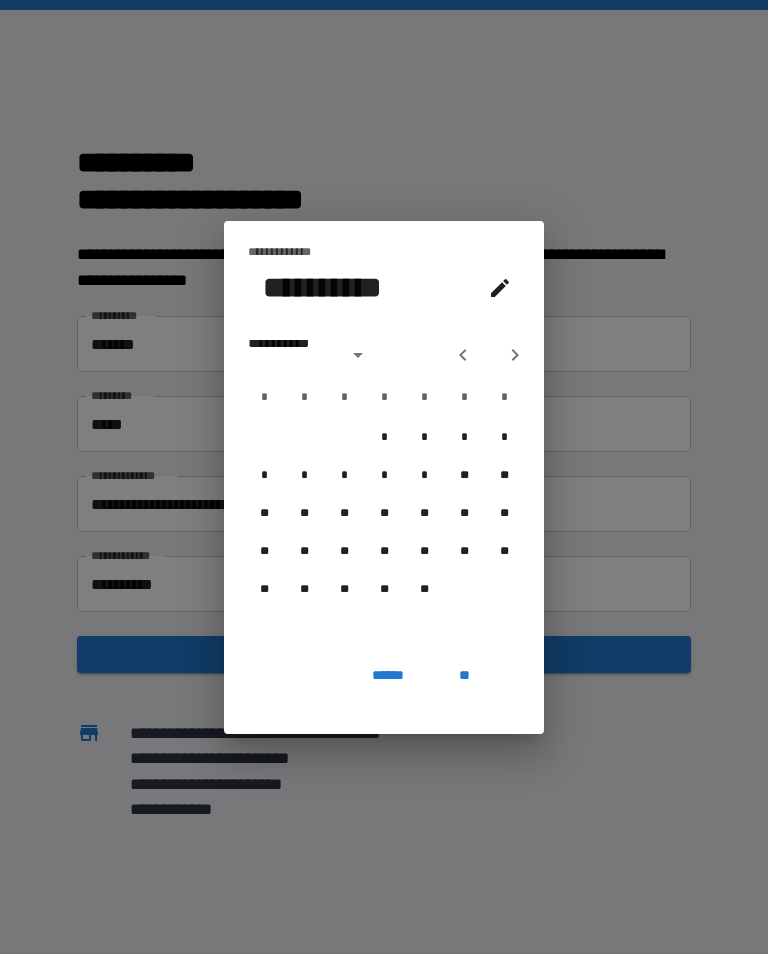 click 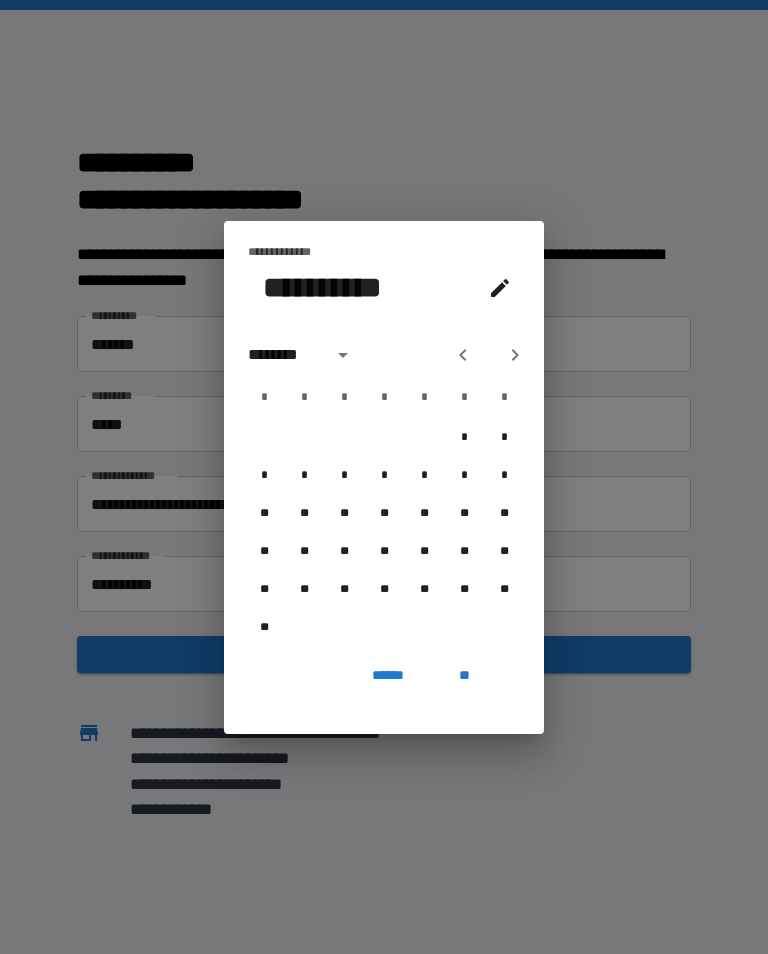 click 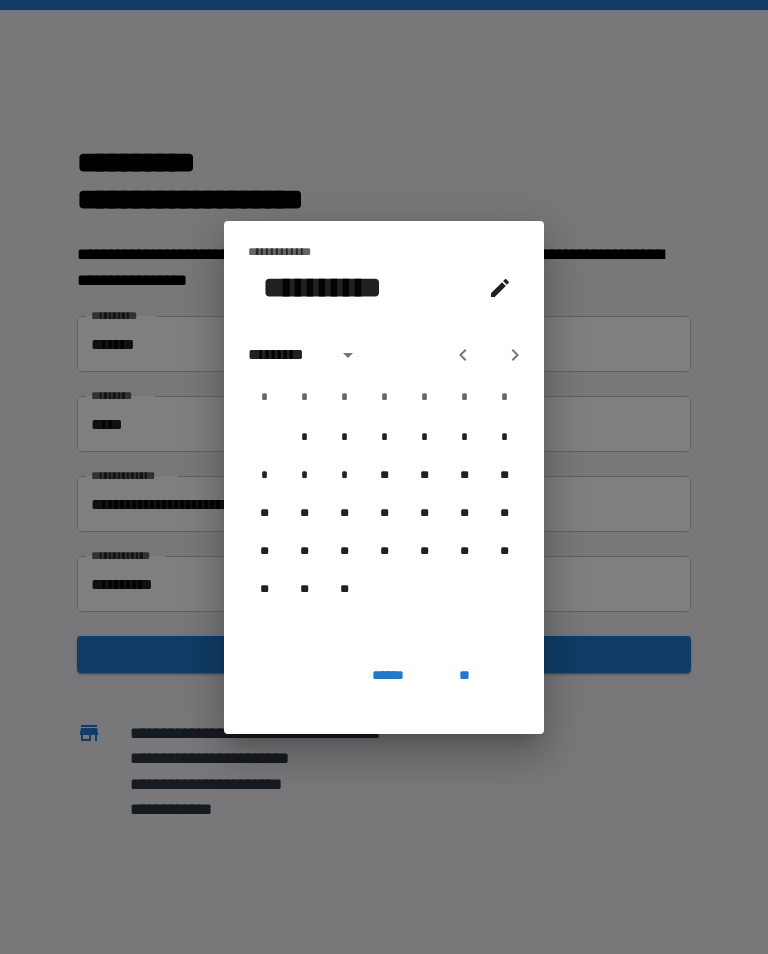 click 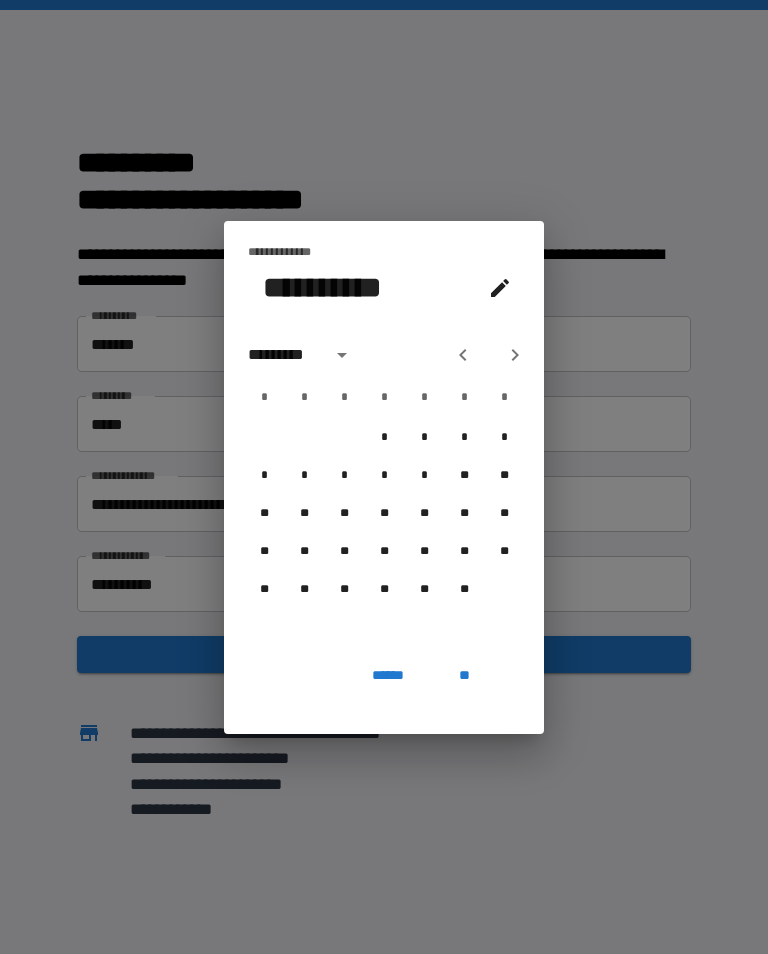 click on "*" at bounding box center [504, 438] 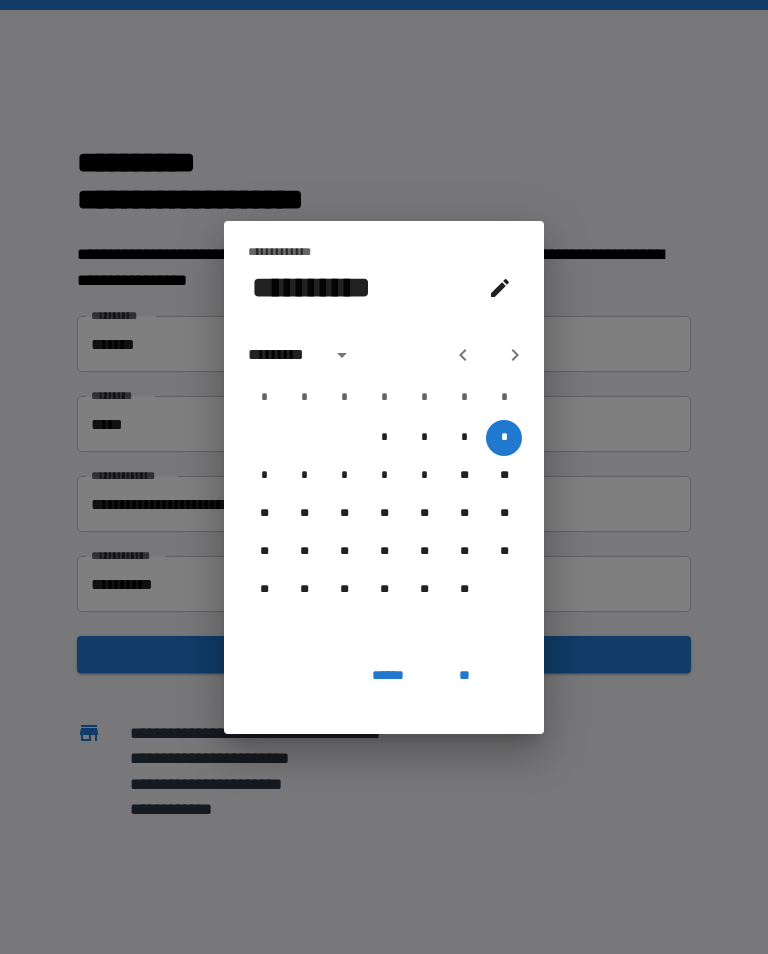 click on "**" at bounding box center [464, 676] 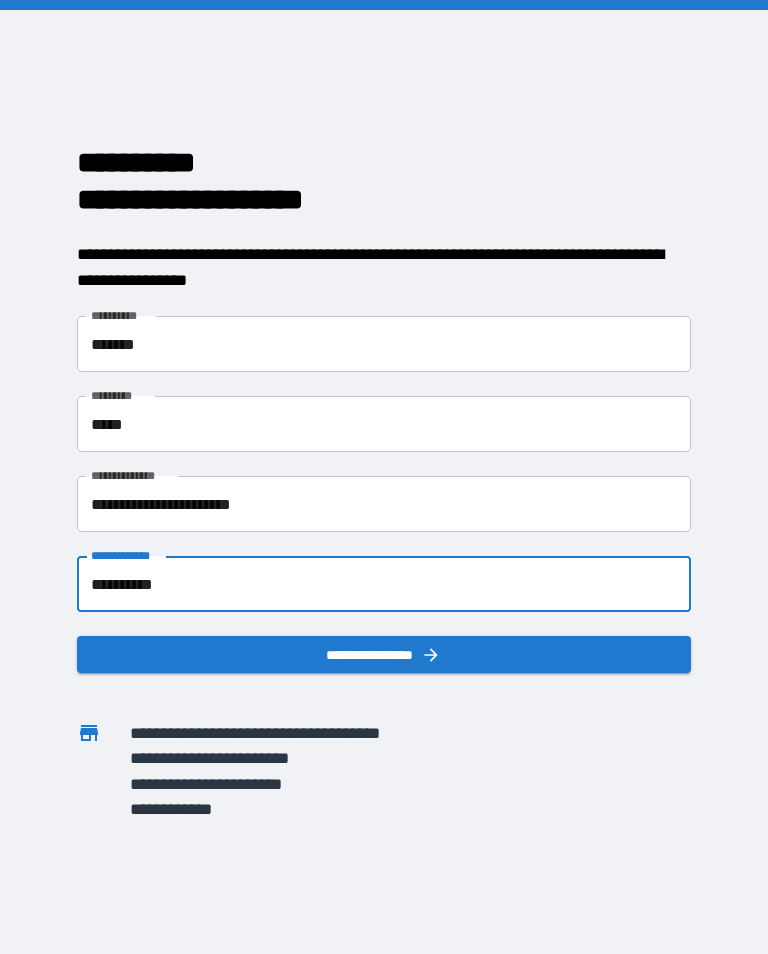 click on "**********" at bounding box center [384, 654] 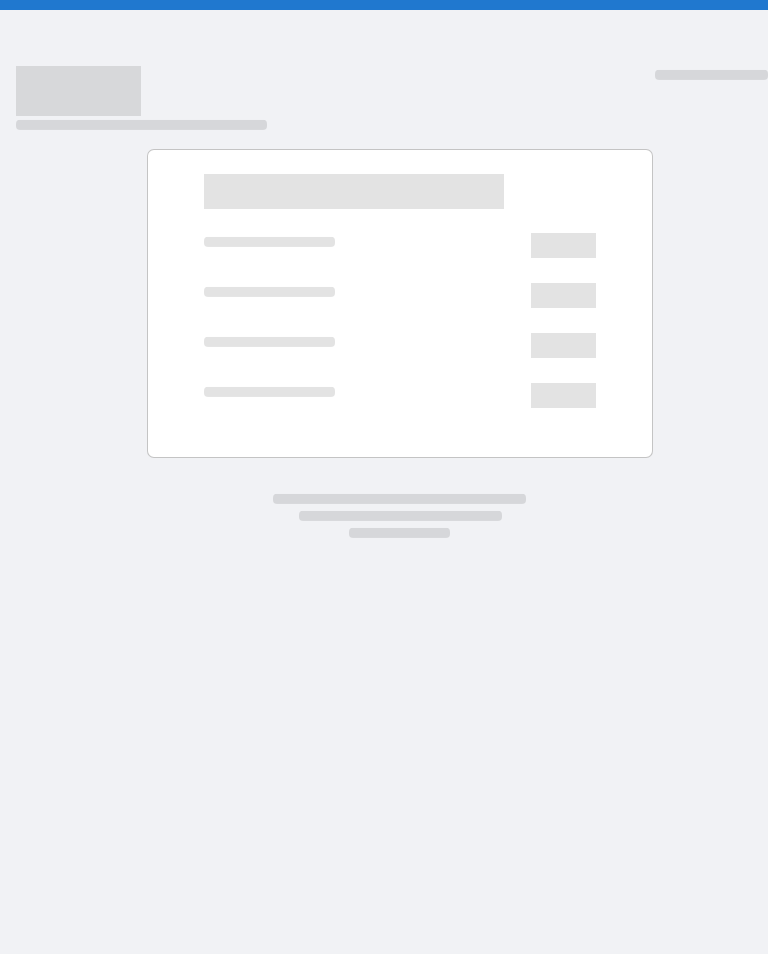 scroll, scrollTop: 0, scrollLeft: 0, axis: both 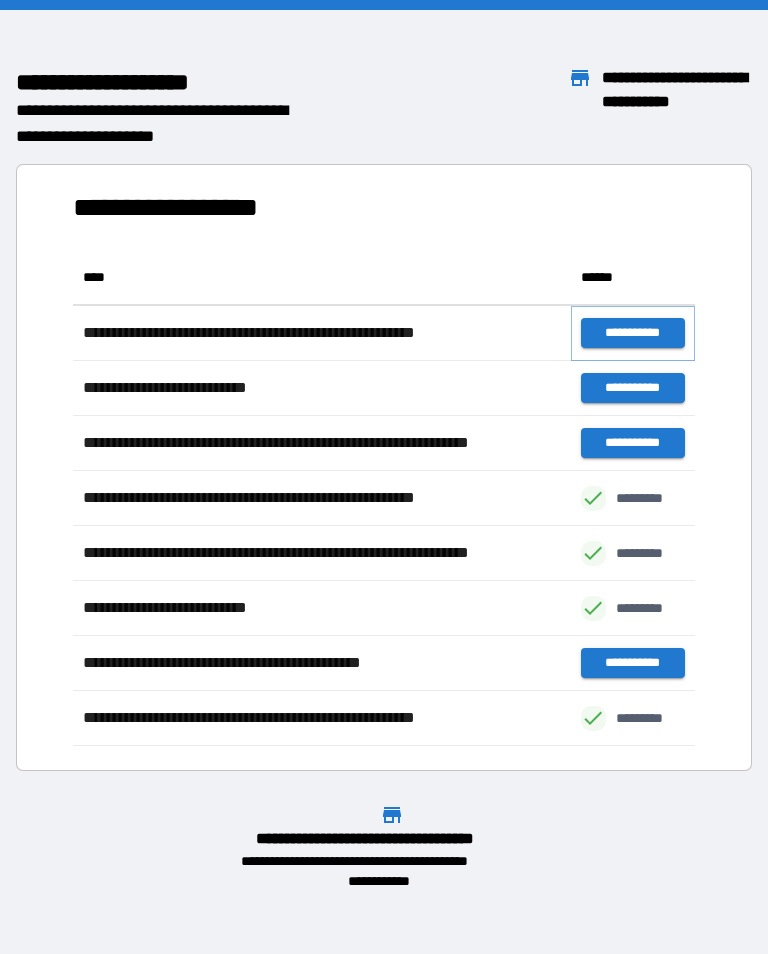 click on "**********" at bounding box center (633, 333) 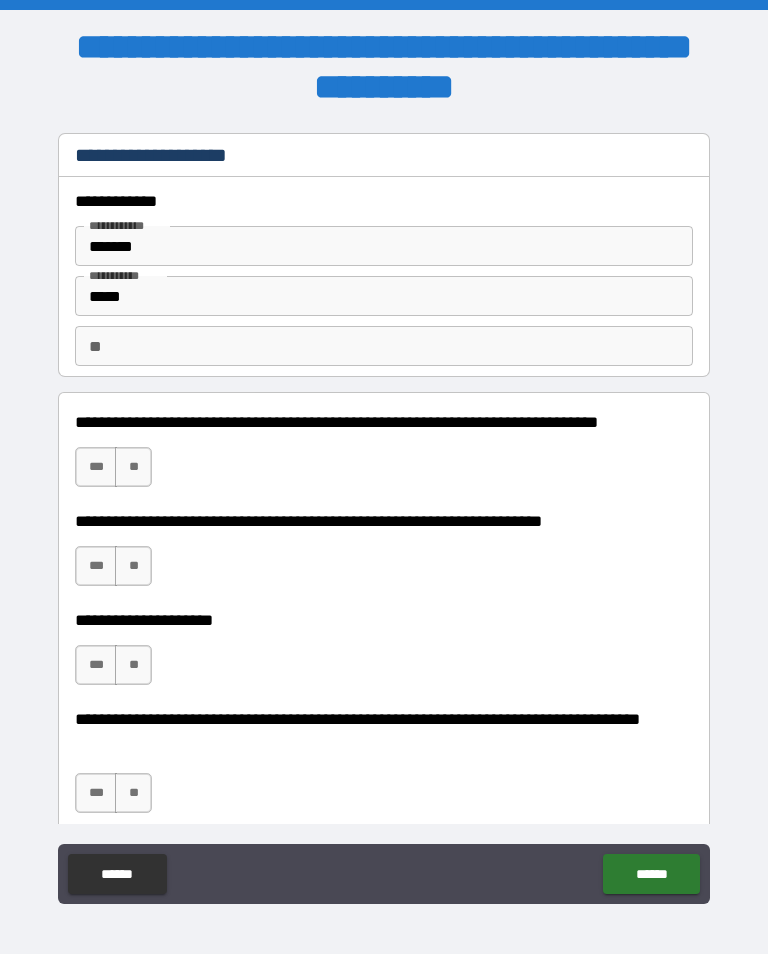 click on "**" at bounding box center (133, 467) 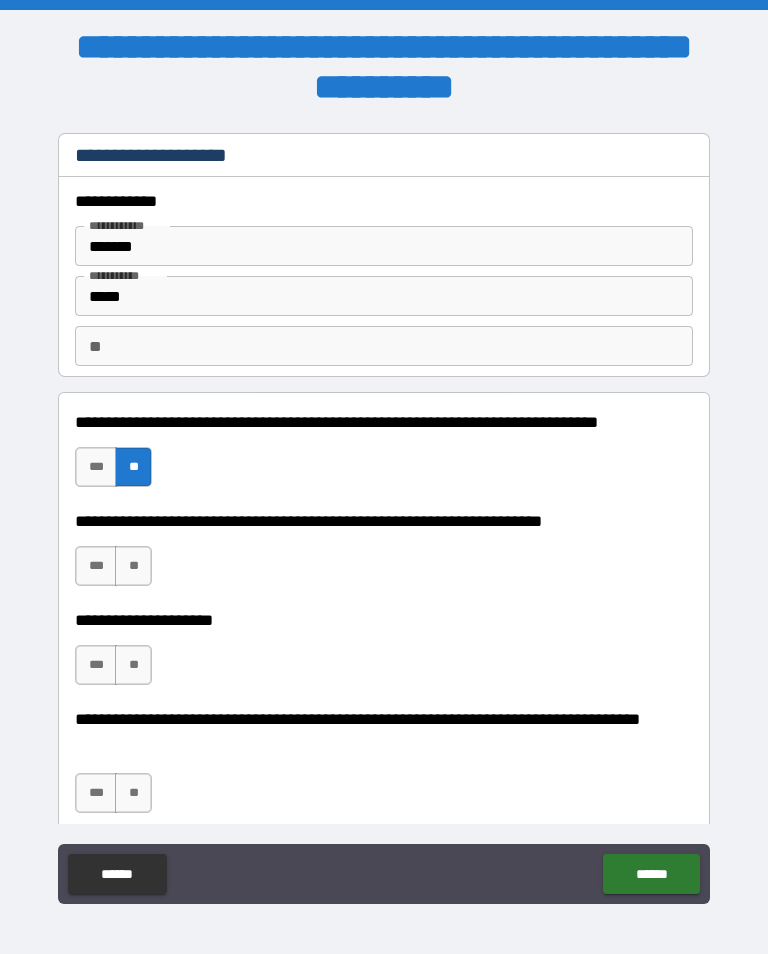 click on "**" at bounding box center (133, 566) 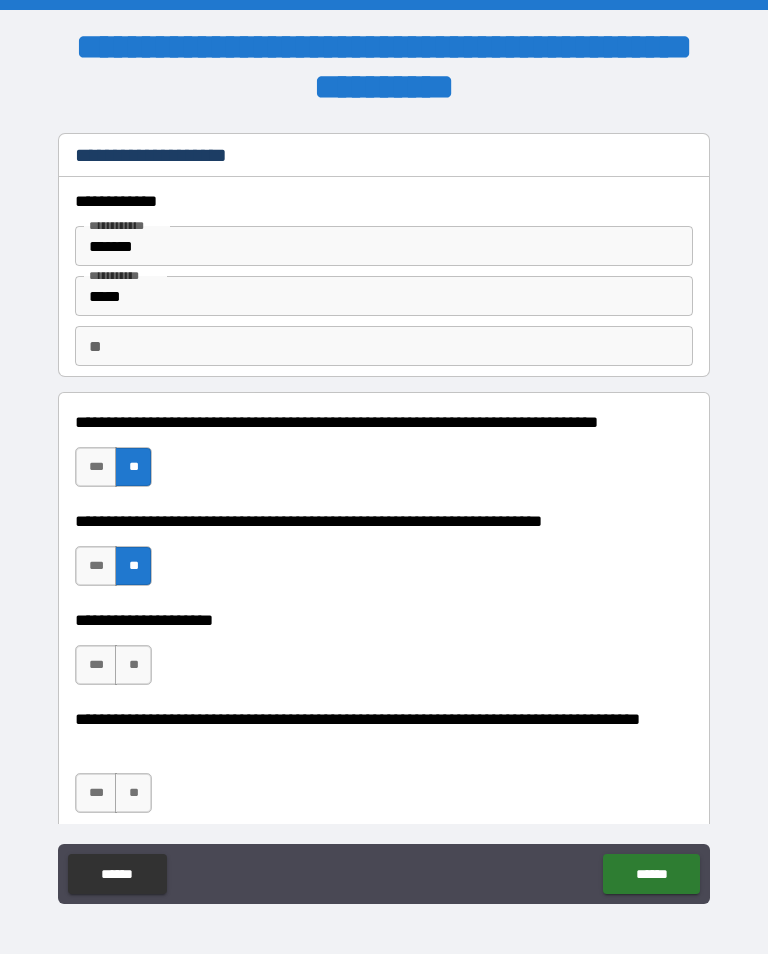 click on "**" at bounding box center [133, 665] 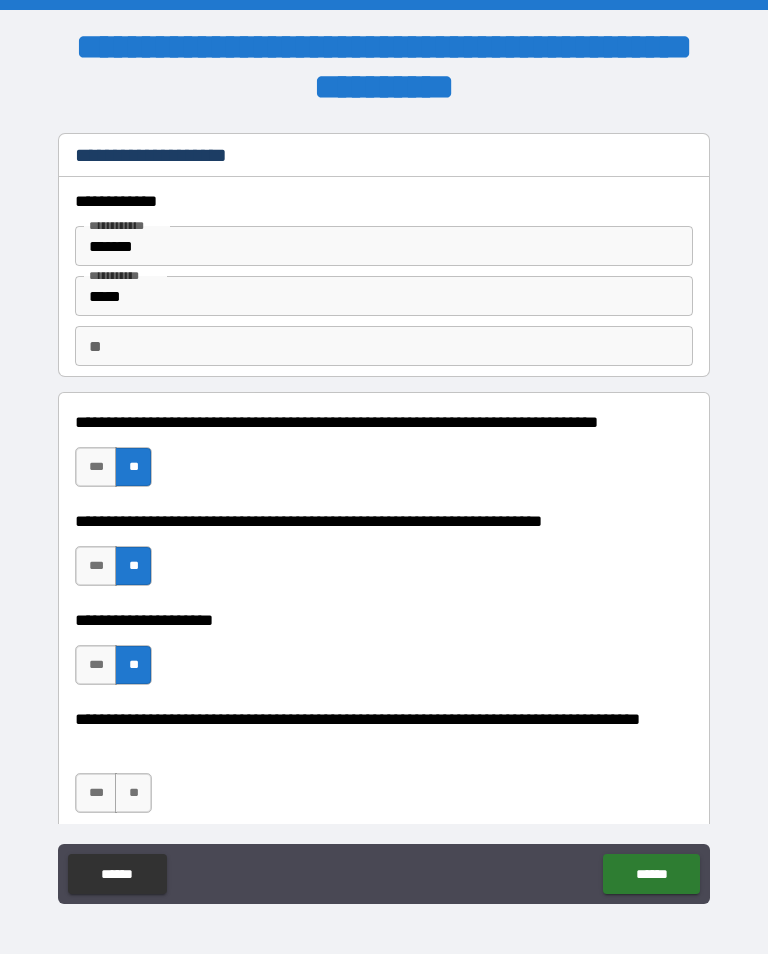 click on "**" at bounding box center (133, 793) 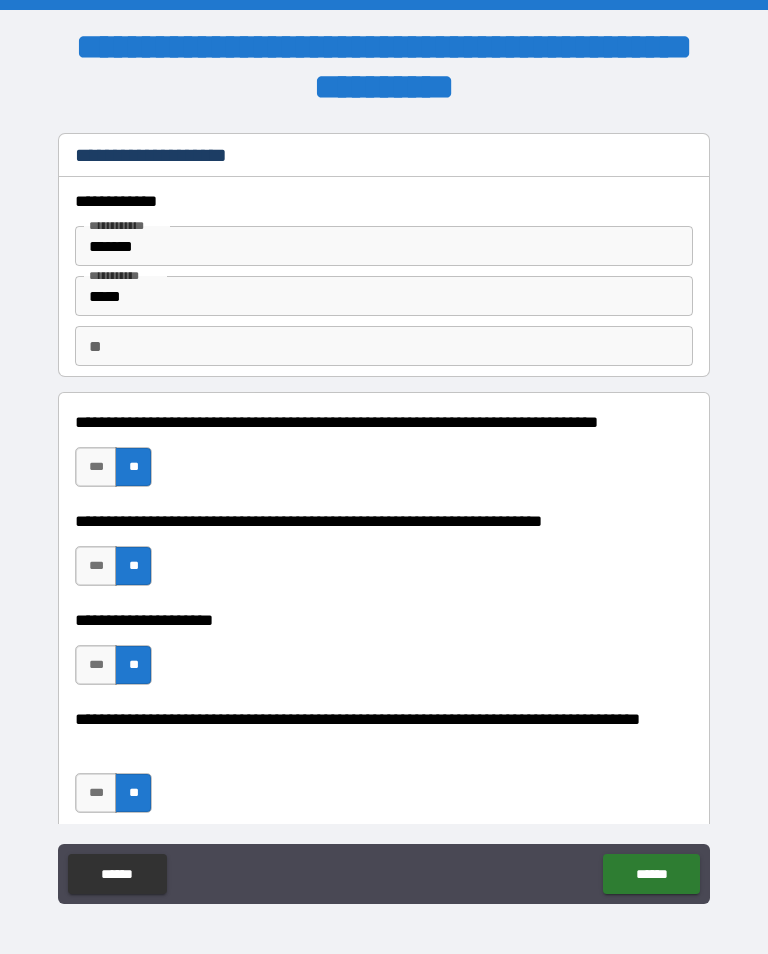 click on "******" at bounding box center (651, 874) 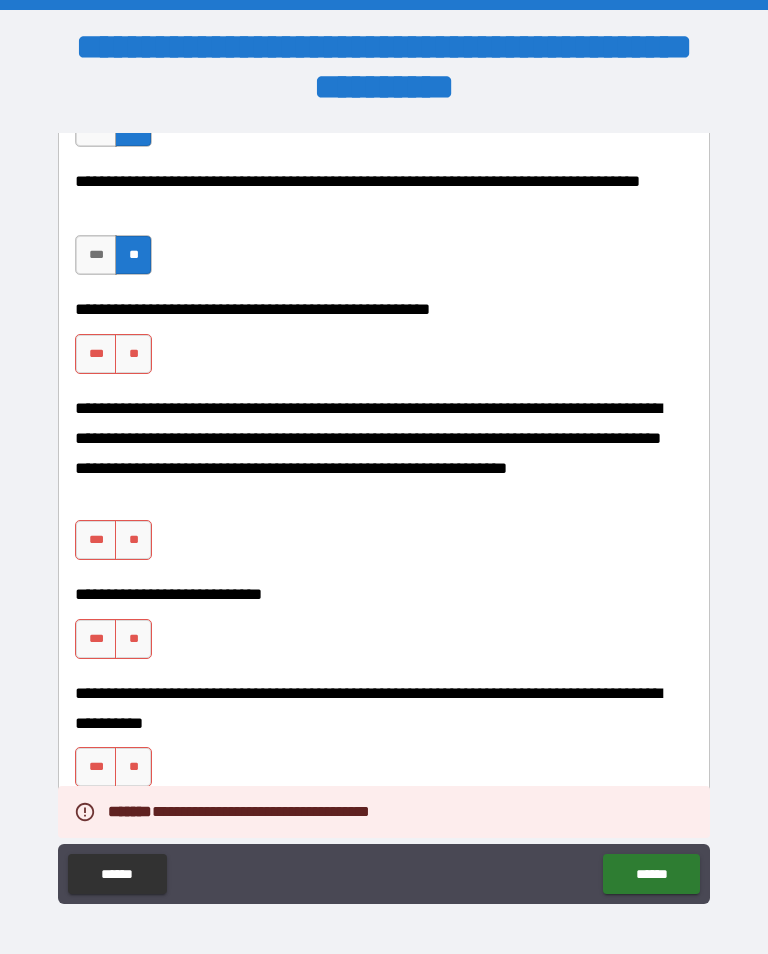 scroll, scrollTop: 601, scrollLeft: 0, axis: vertical 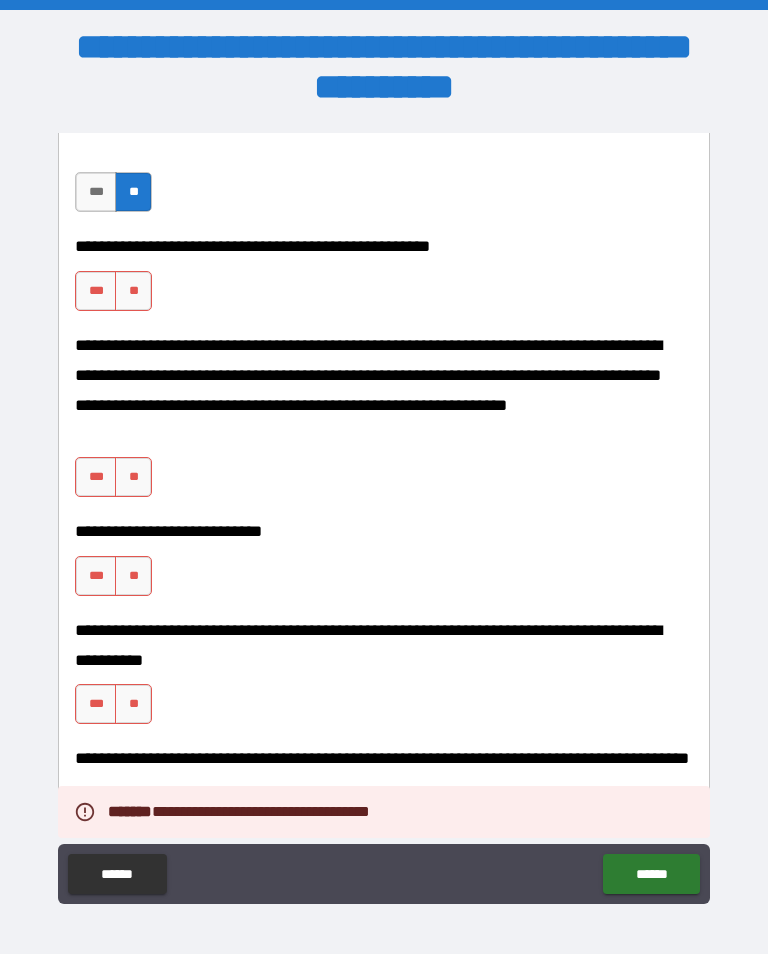 click on "**" at bounding box center (133, 291) 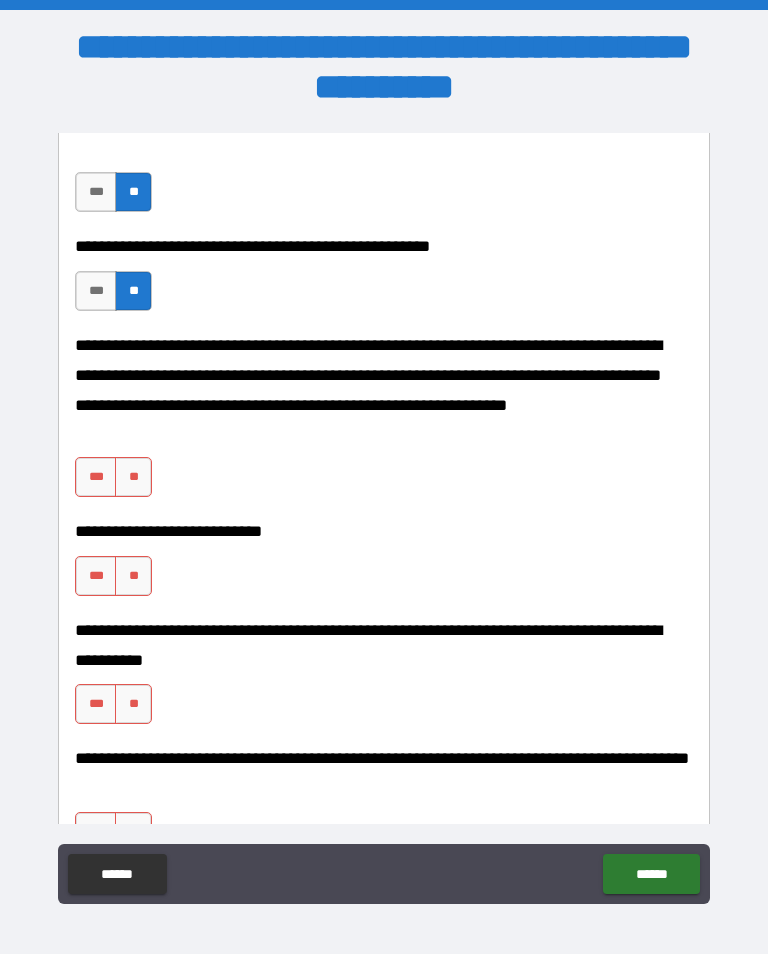 click on "**" at bounding box center (133, 477) 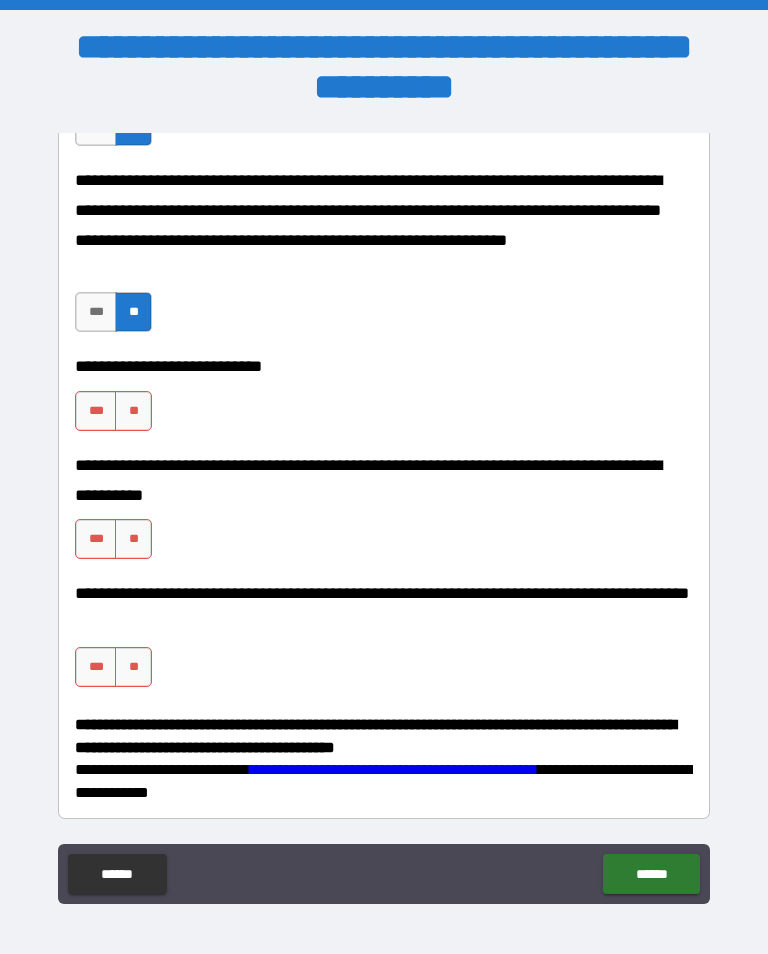 scroll, scrollTop: 765, scrollLeft: 0, axis: vertical 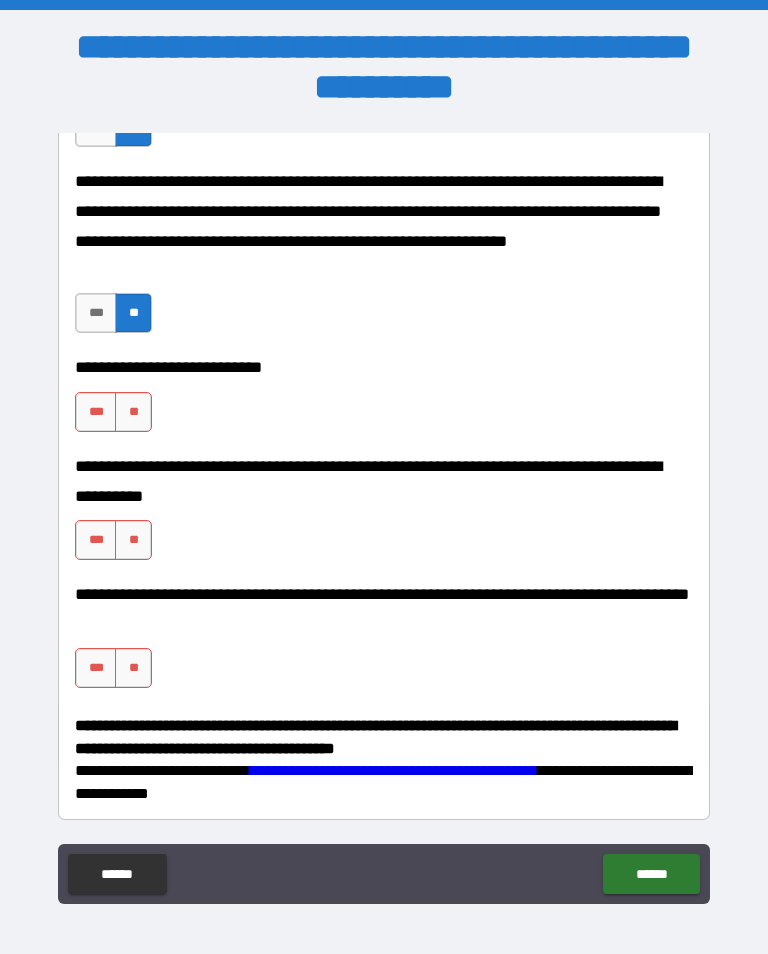 click on "***" at bounding box center [96, 412] 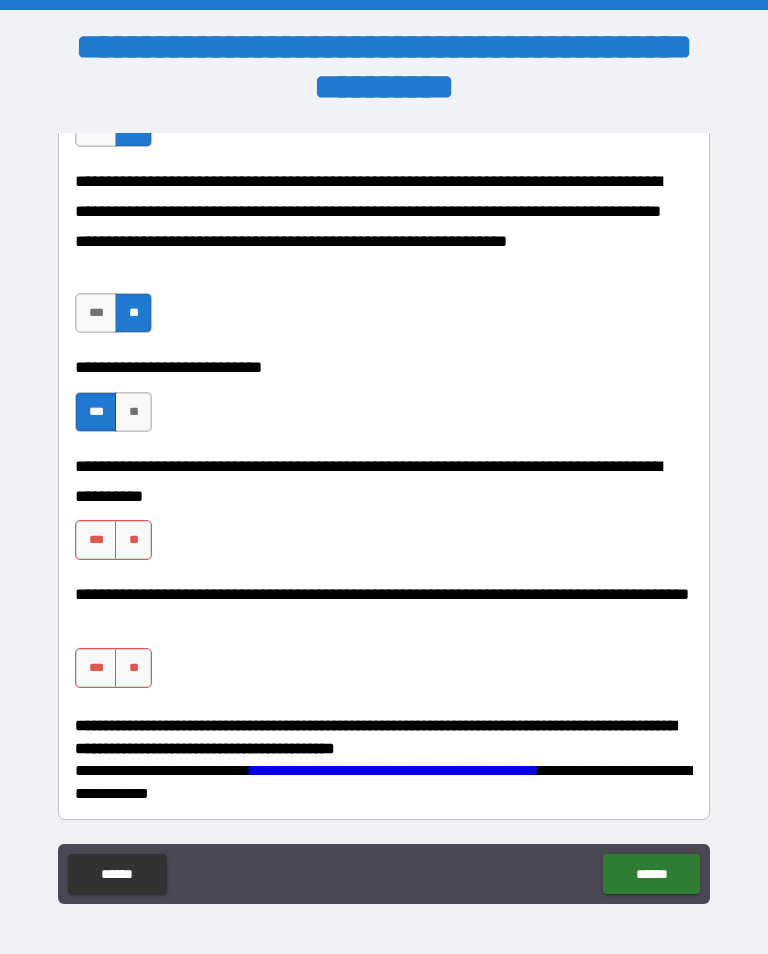 click on "**" at bounding box center (133, 540) 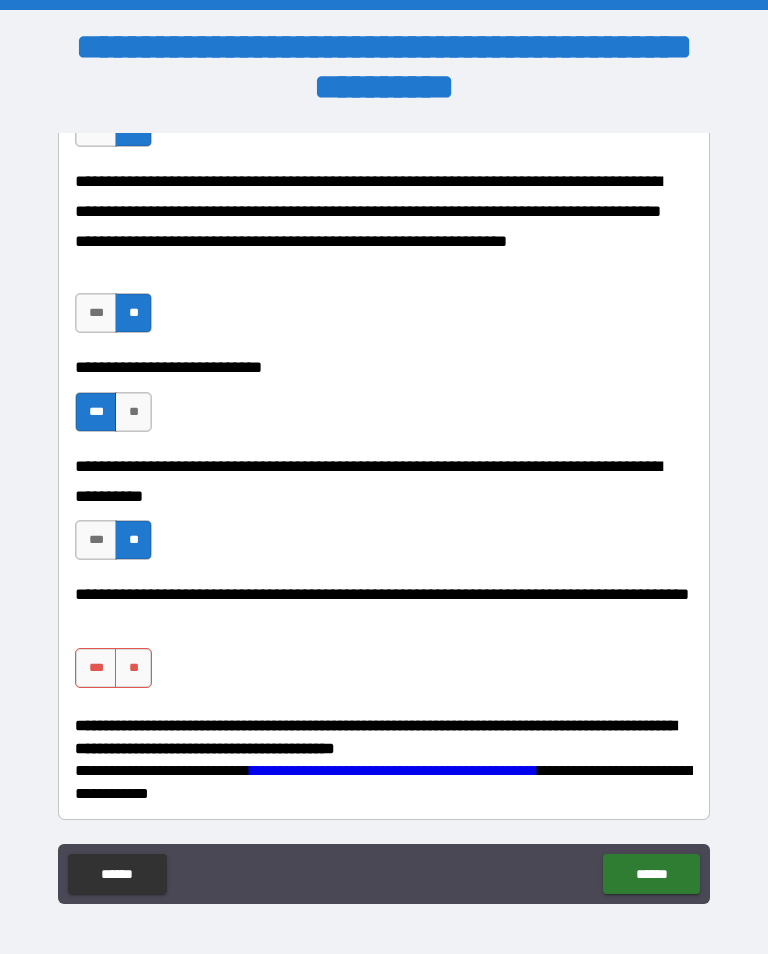 click on "**" at bounding box center [133, 668] 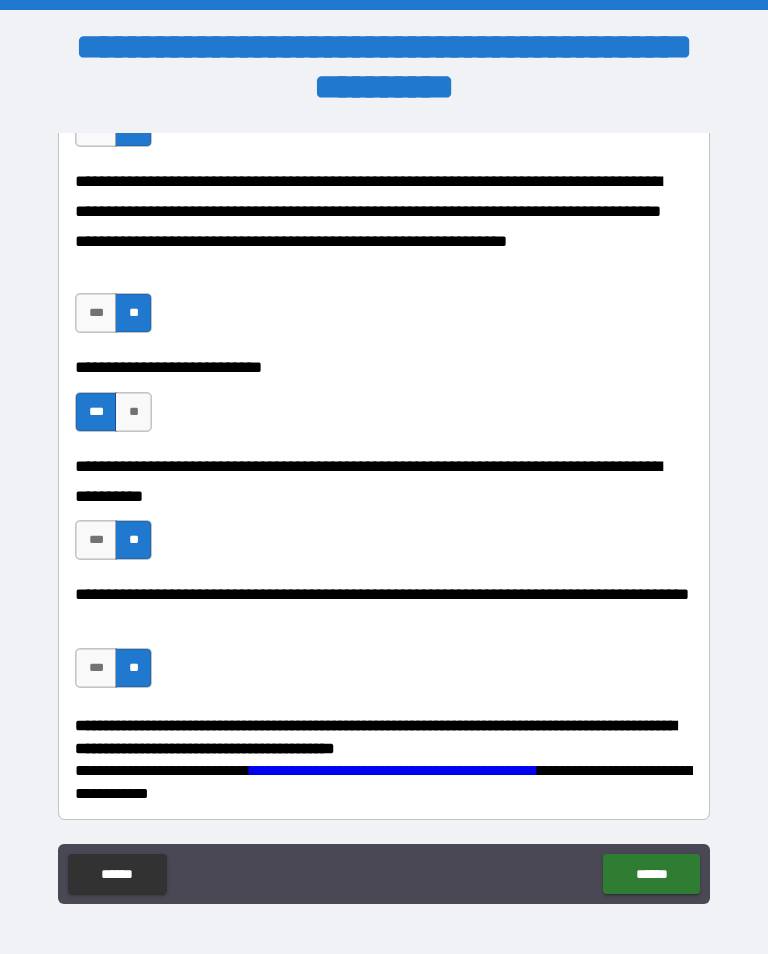 click on "******" at bounding box center [651, 874] 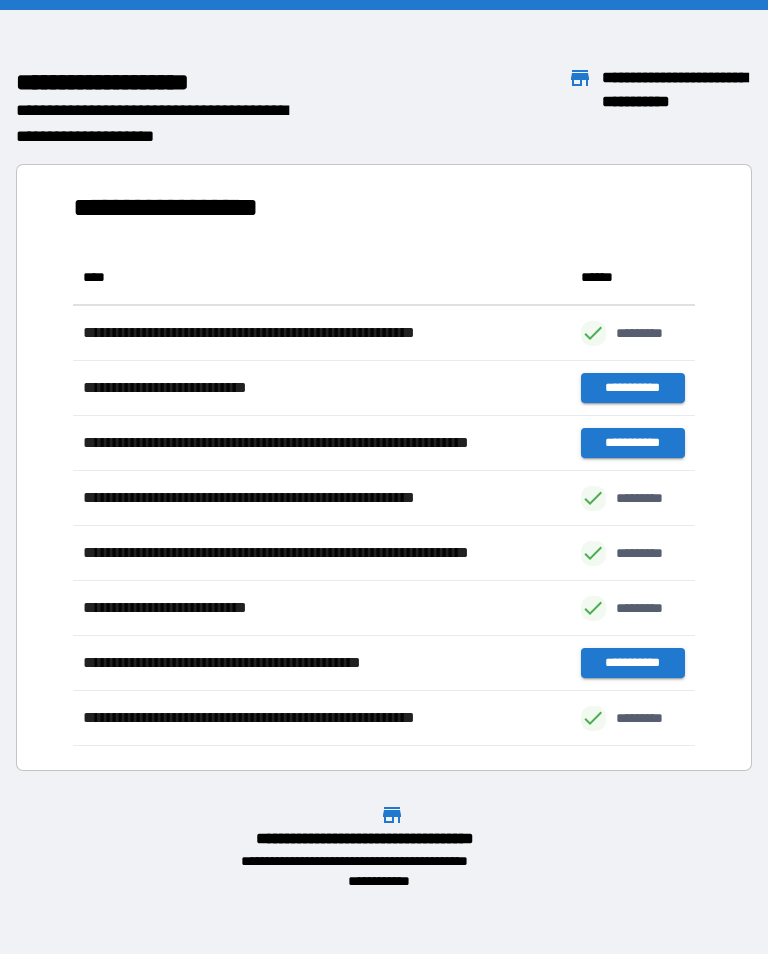 scroll, scrollTop: 1, scrollLeft: 1, axis: both 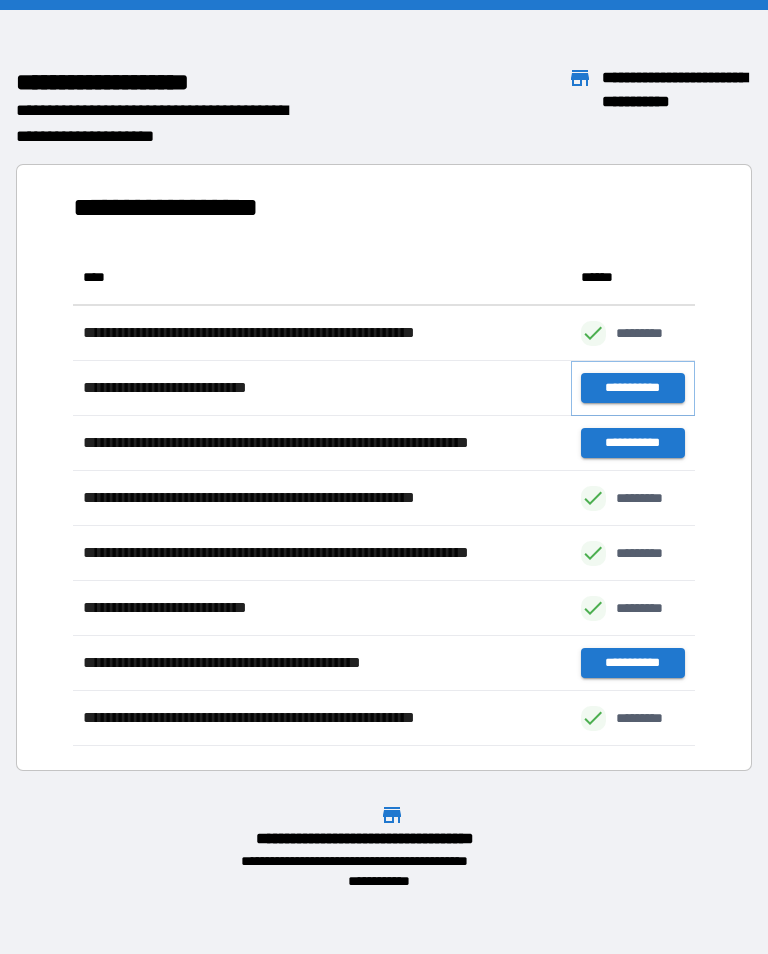 click on "**********" at bounding box center [633, 388] 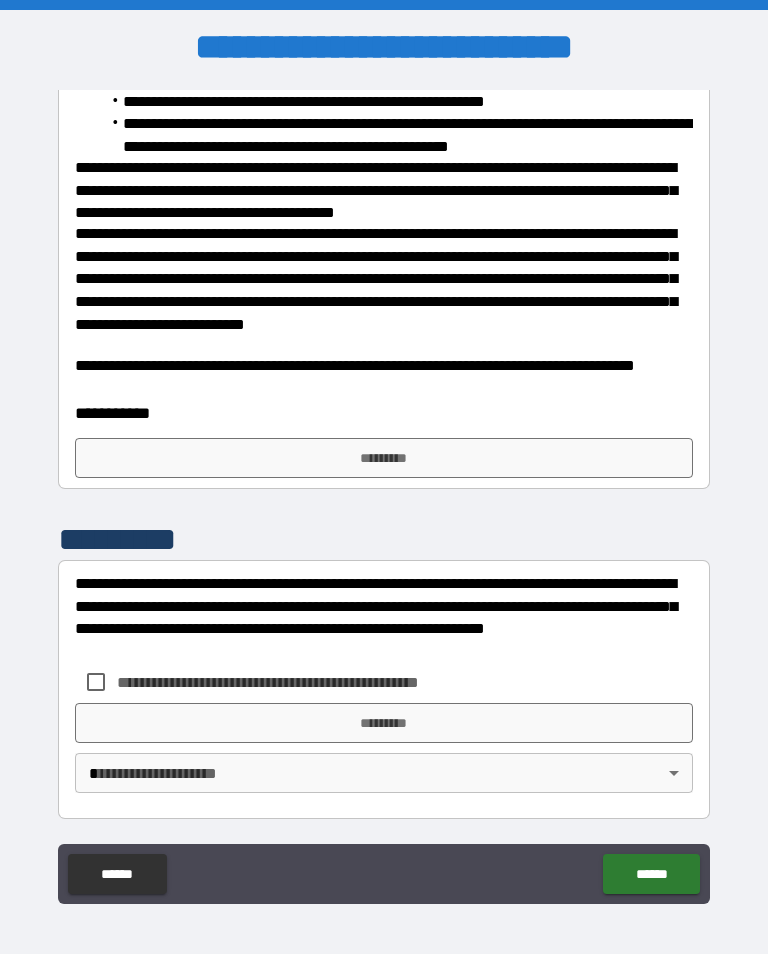 scroll, scrollTop: 633, scrollLeft: 0, axis: vertical 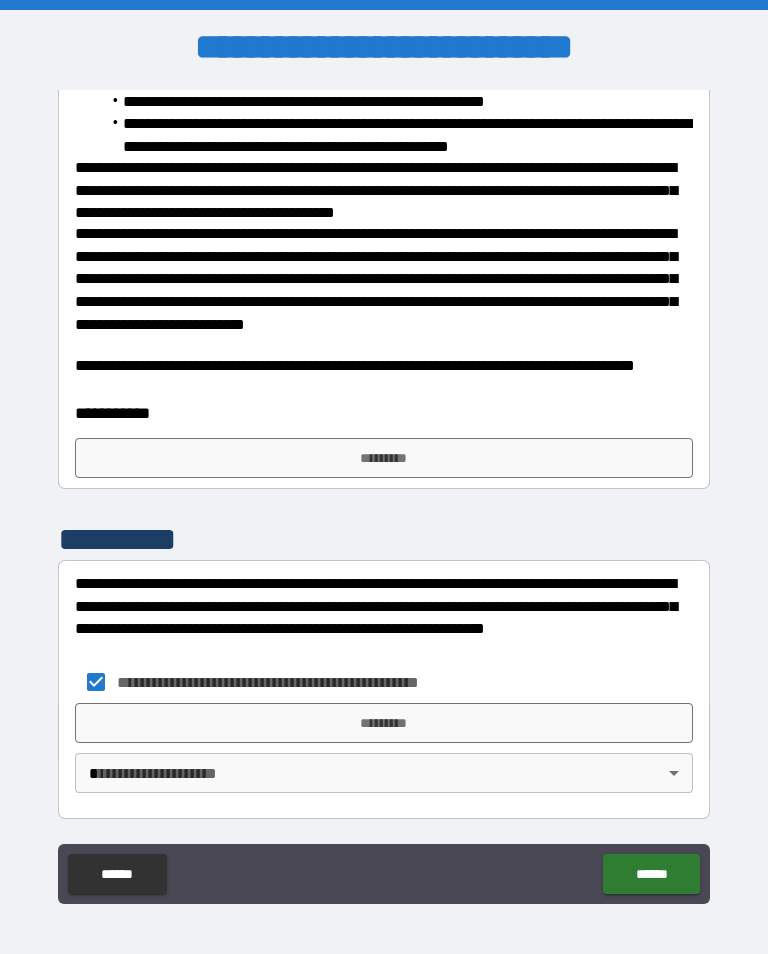 click on "*********" at bounding box center (384, 458) 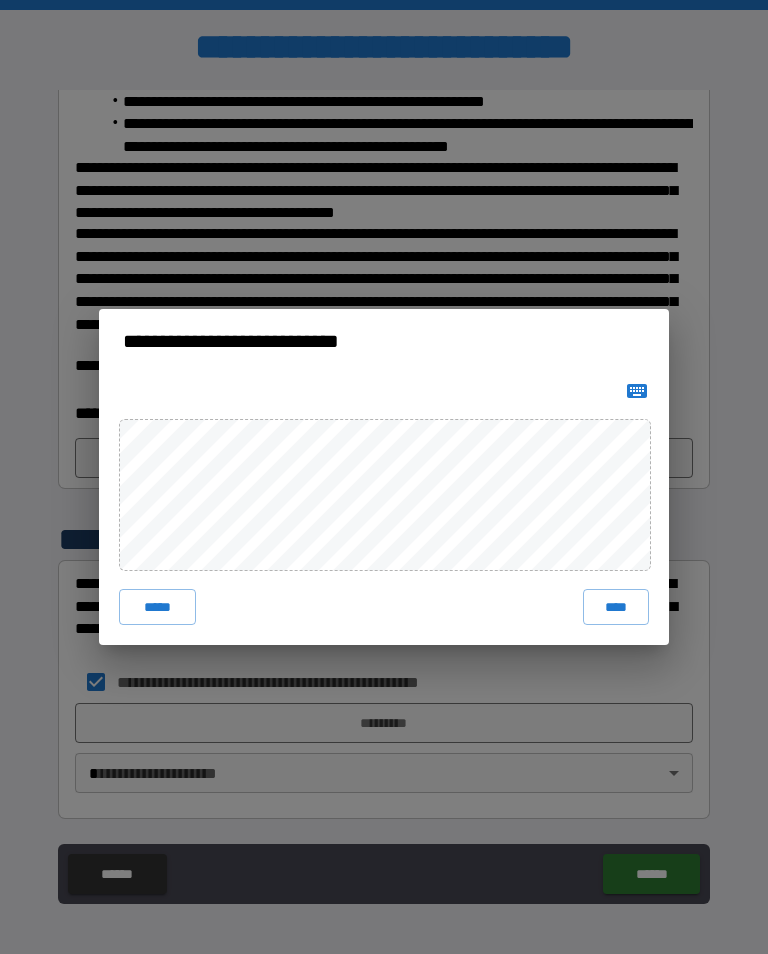 click on "****" at bounding box center (616, 607) 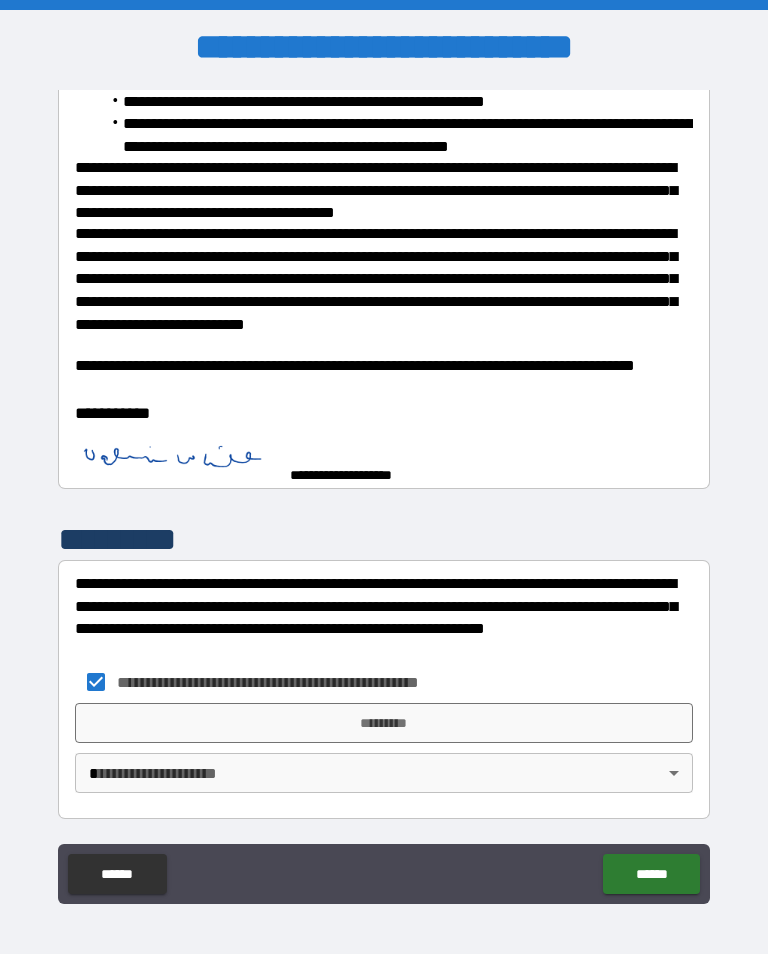 scroll, scrollTop: 623, scrollLeft: 0, axis: vertical 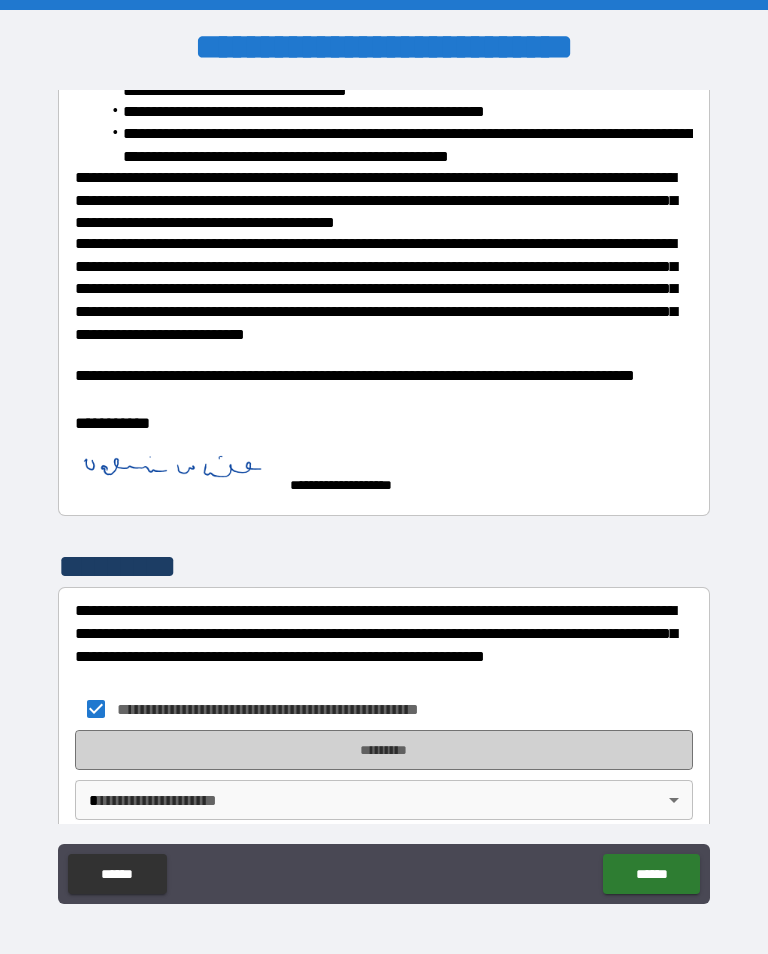 click on "*********" at bounding box center (384, 750) 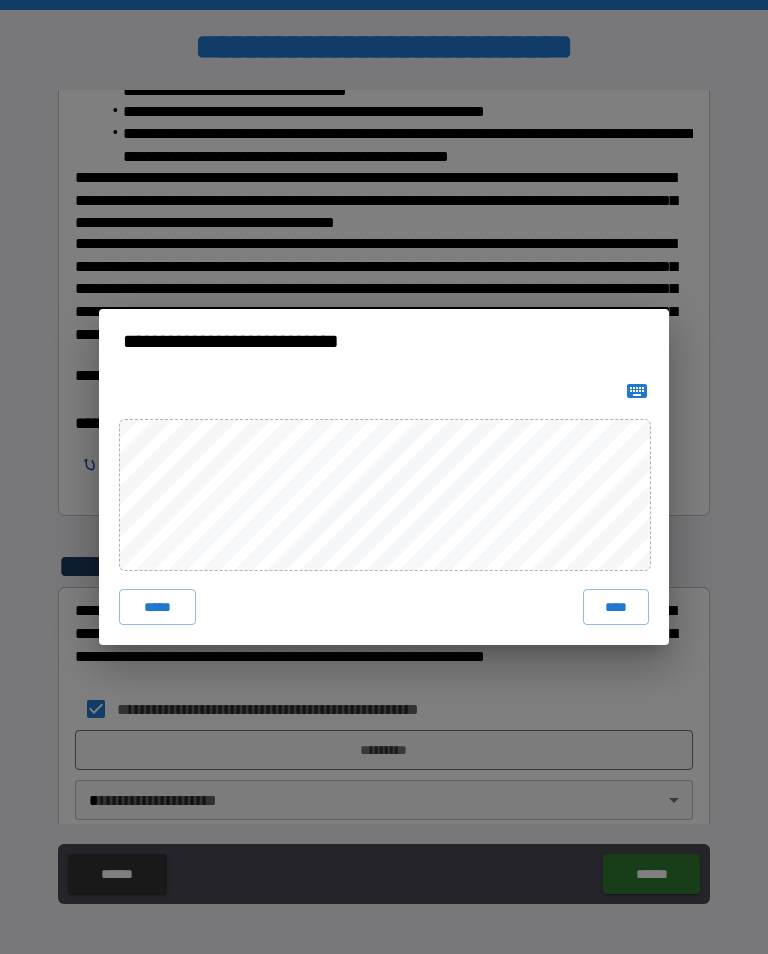 click on "****" at bounding box center [616, 607] 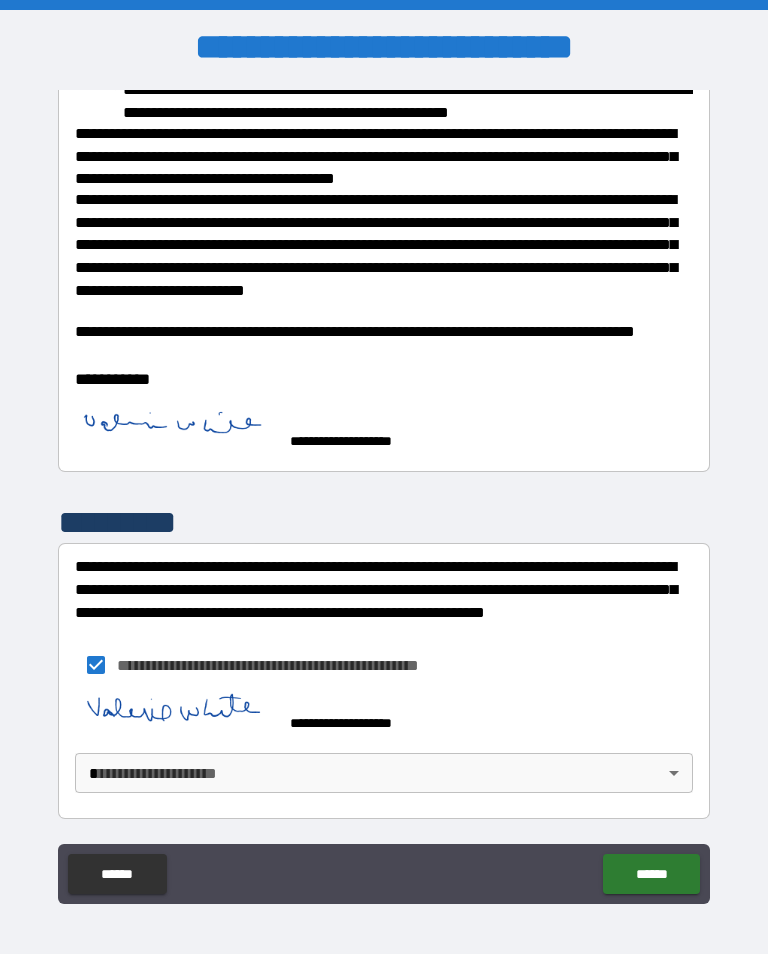 scroll, scrollTop: 667, scrollLeft: 0, axis: vertical 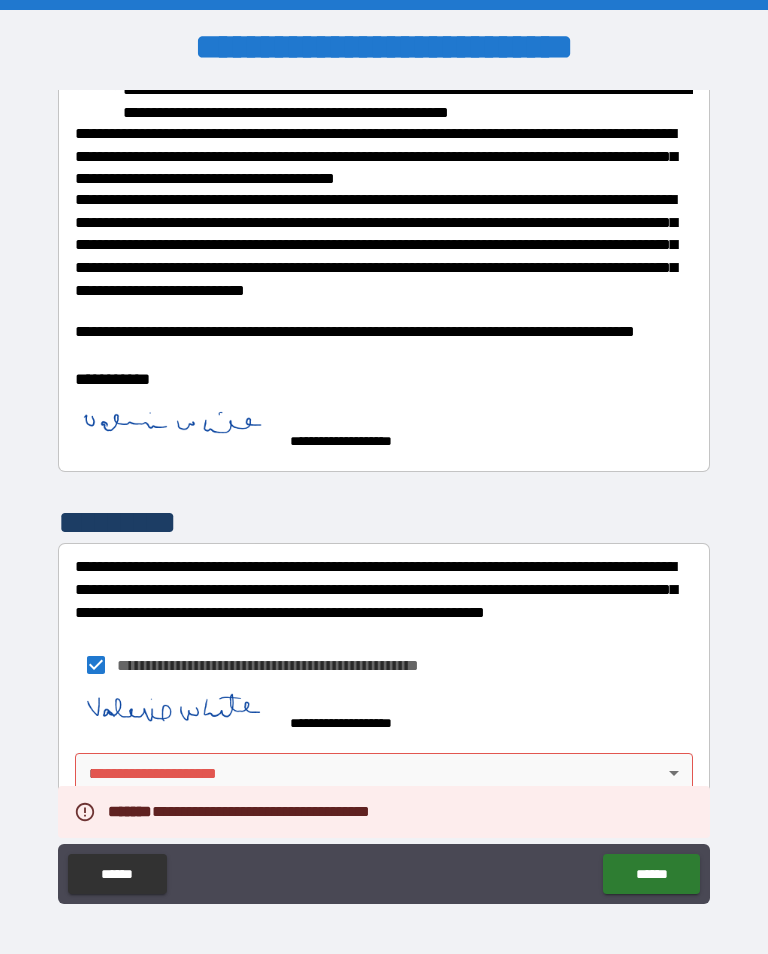 click on "**********" at bounding box center (384, 492) 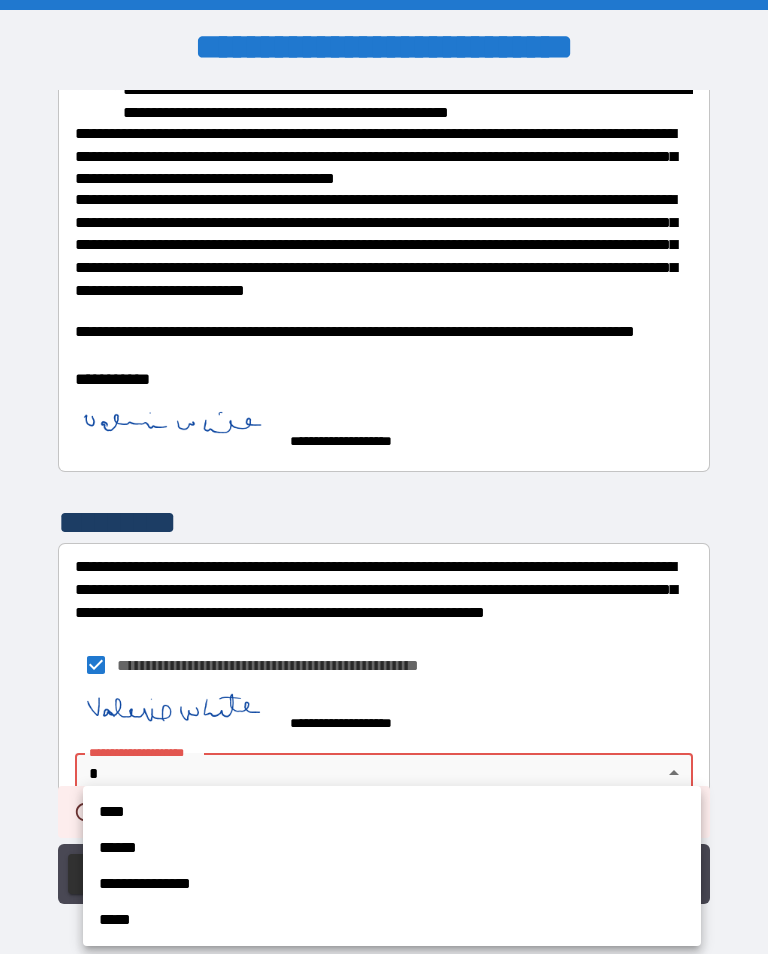 click on "****" at bounding box center (392, 812) 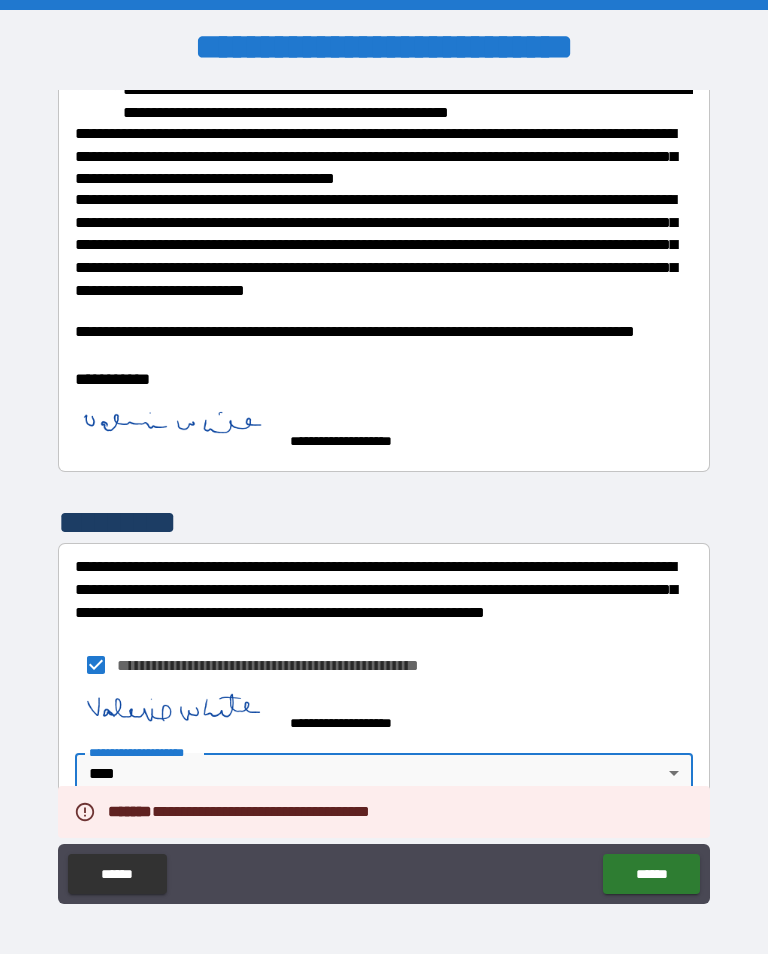 click on "******" at bounding box center (651, 874) 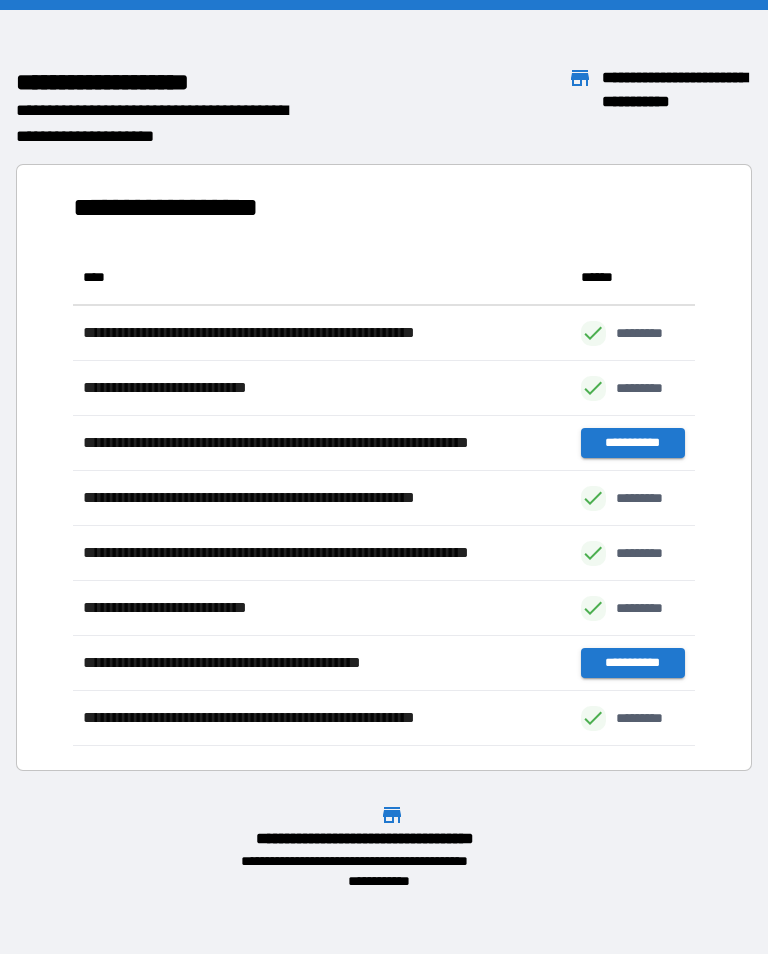 scroll, scrollTop: 1, scrollLeft: 1, axis: both 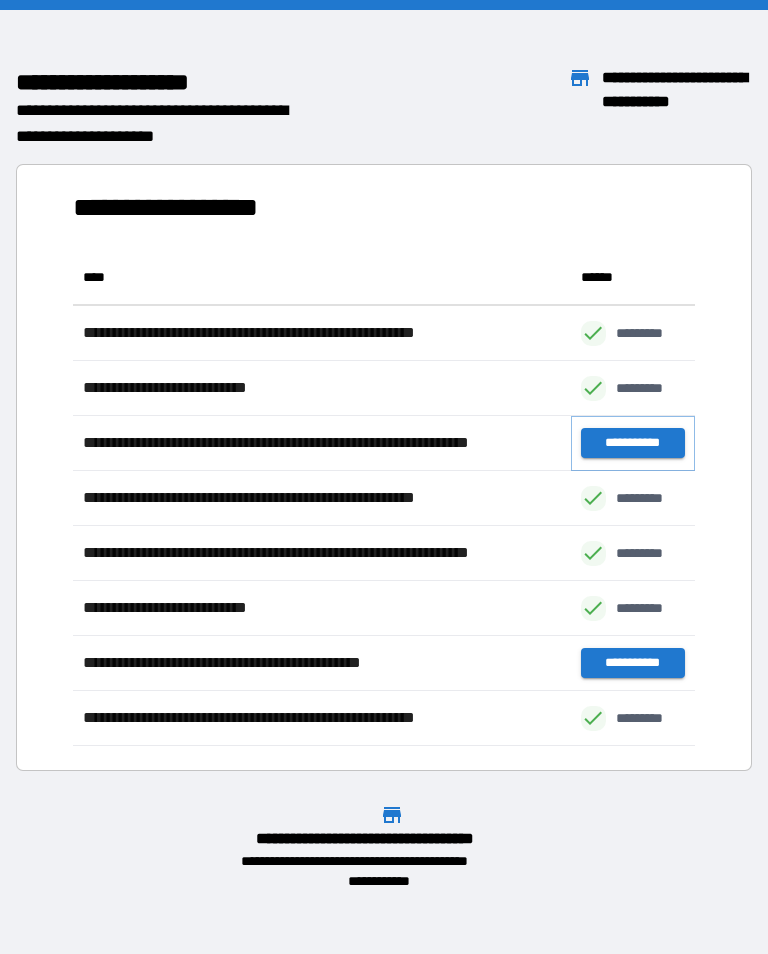 click on "**********" at bounding box center [633, 443] 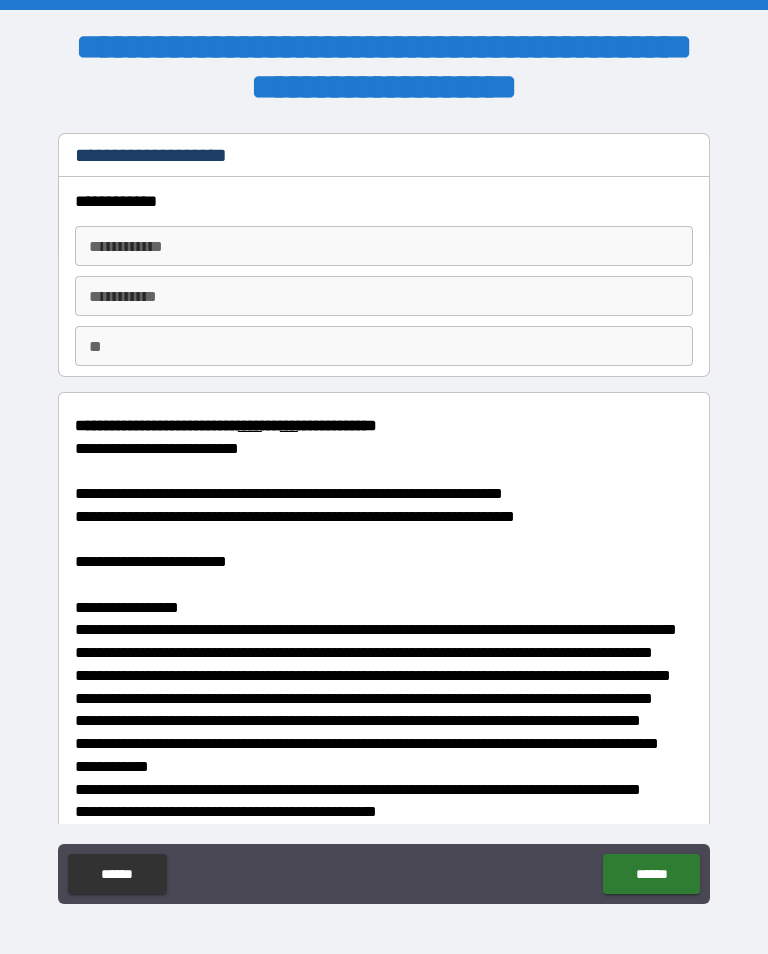 type on "*" 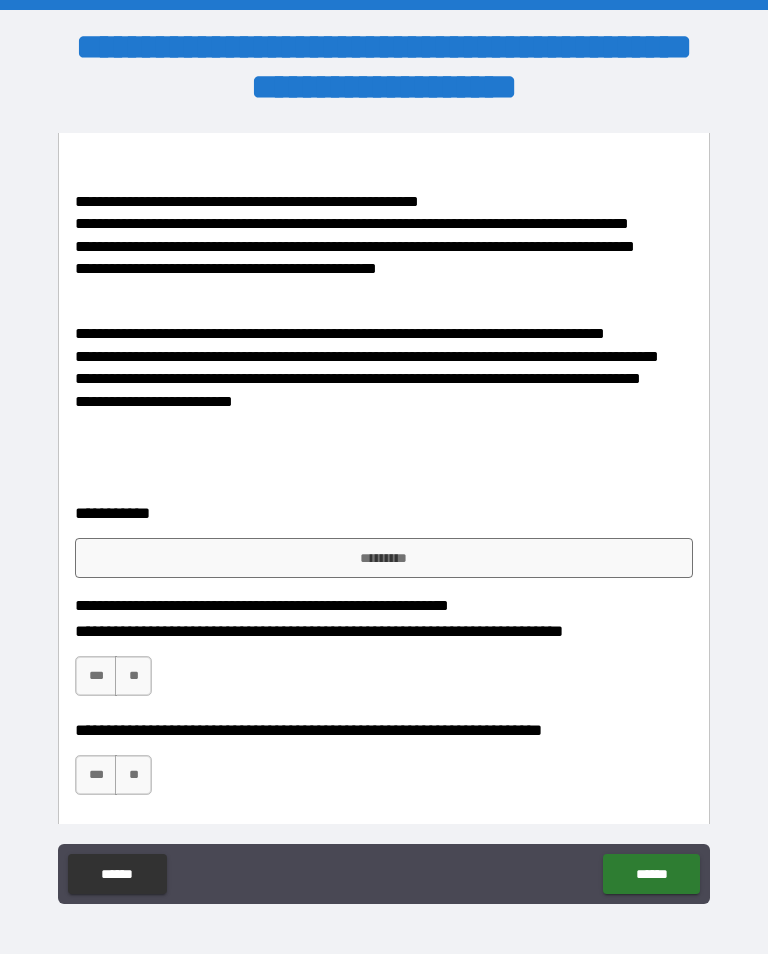 scroll, scrollTop: 4632, scrollLeft: 0, axis: vertical 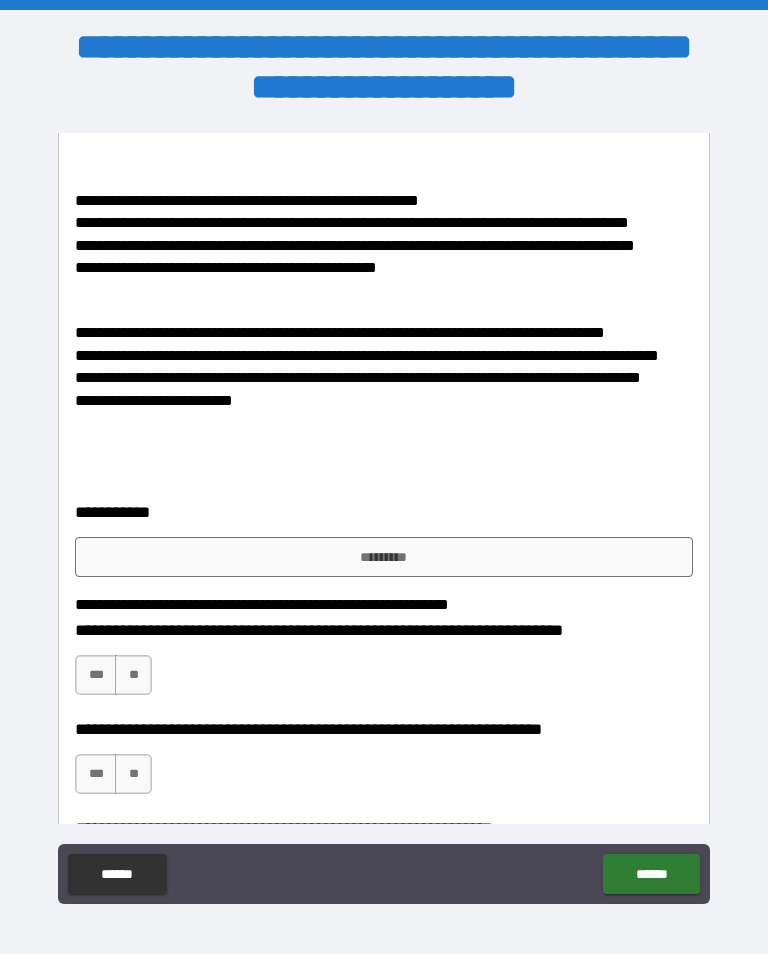 click on "*********" at bounding box center (384, 557) 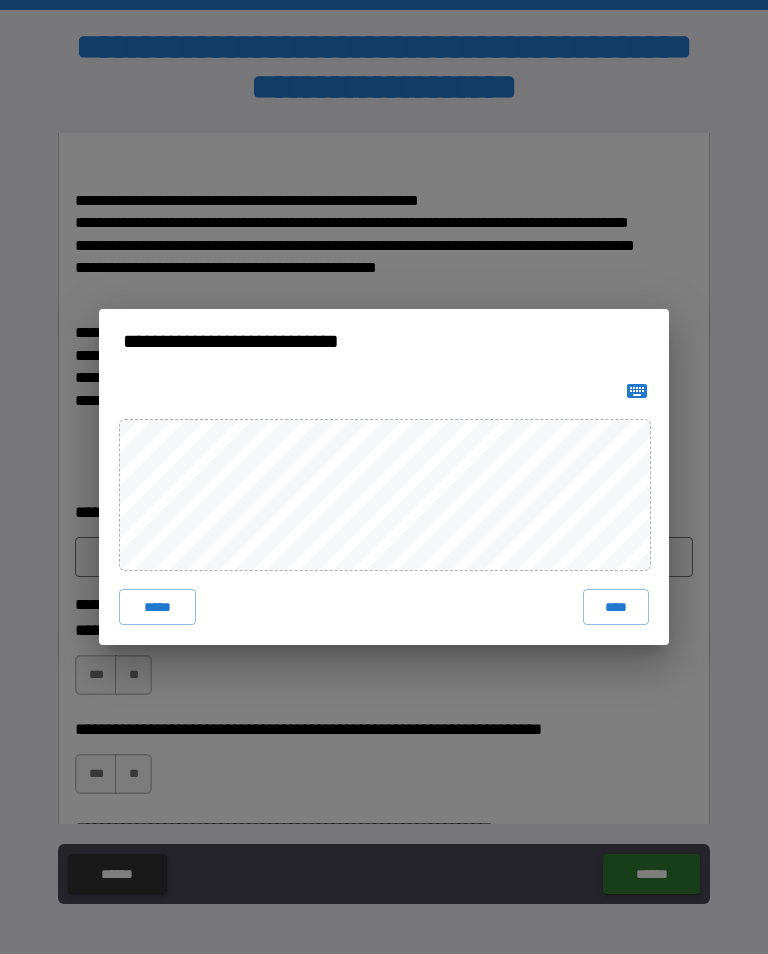 click on "****" at bounding box center [616, 607] 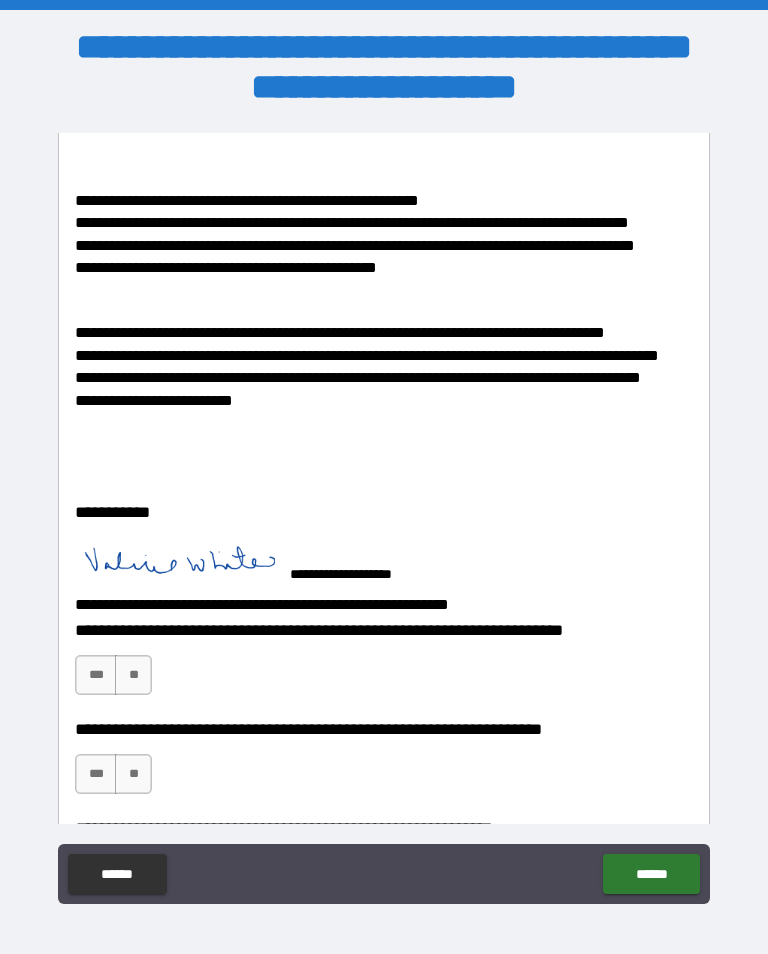 type on "*" 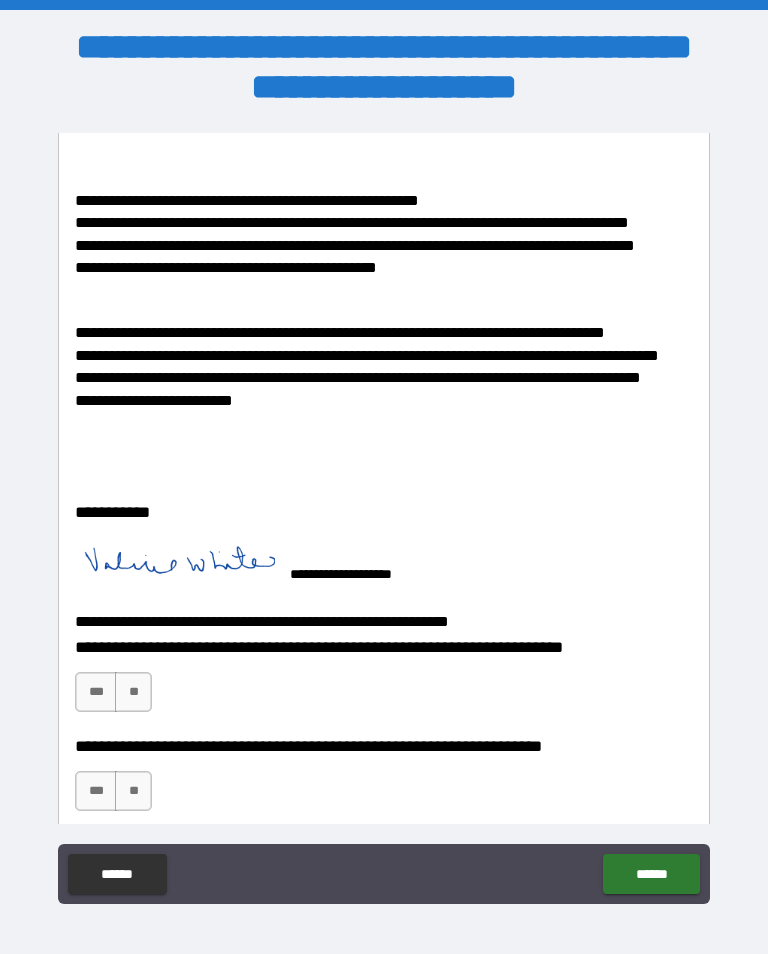 click on "***" at bounding box center [96, 692] 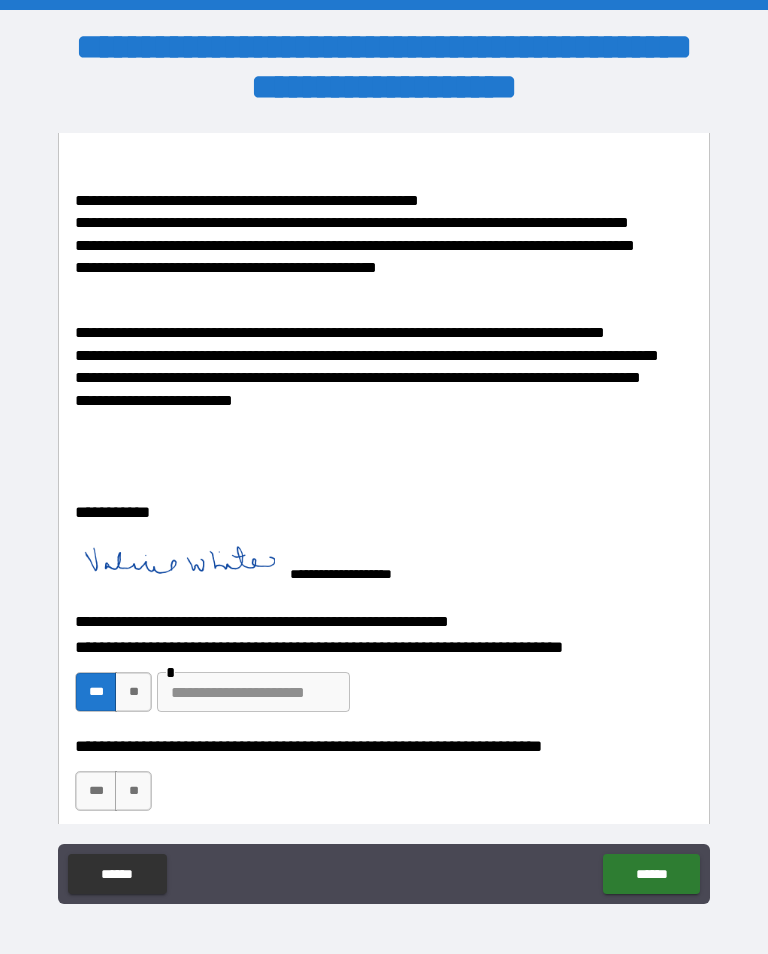 type on "*" 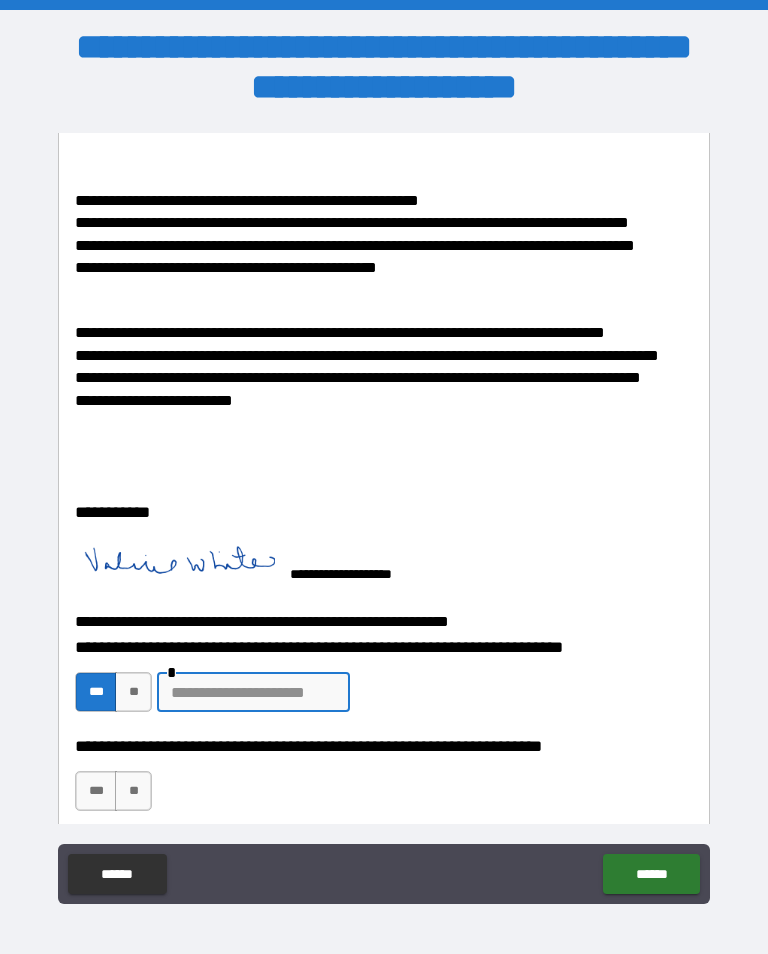 scroll, scrollTop: 31, scrollLeft: 0, axis: vertical 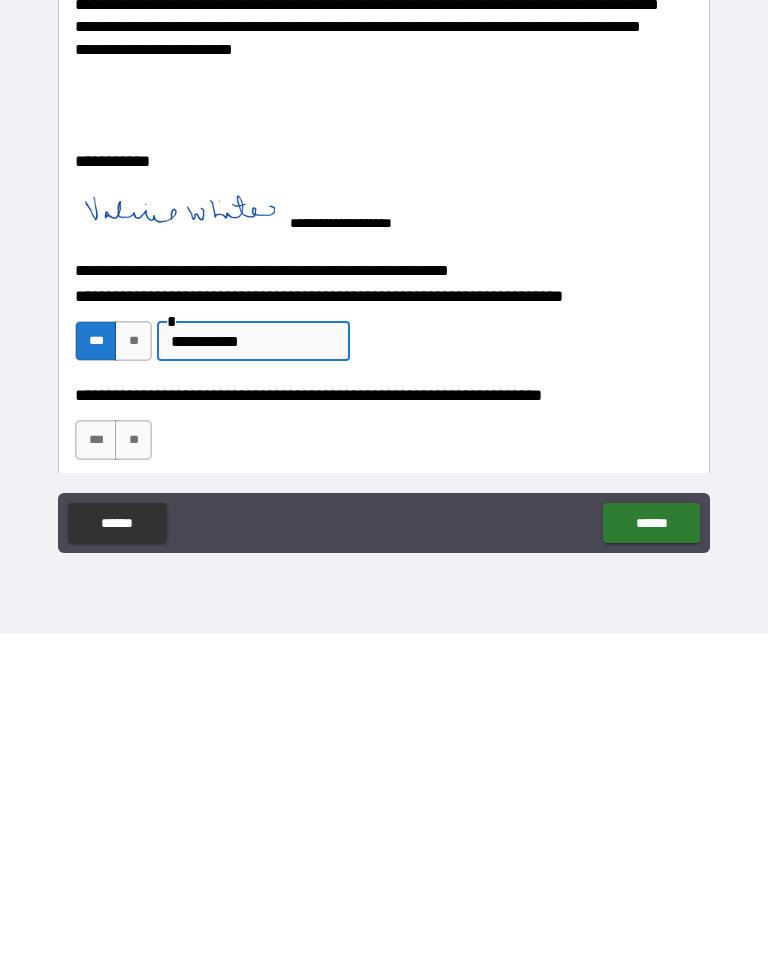 type on "**********" 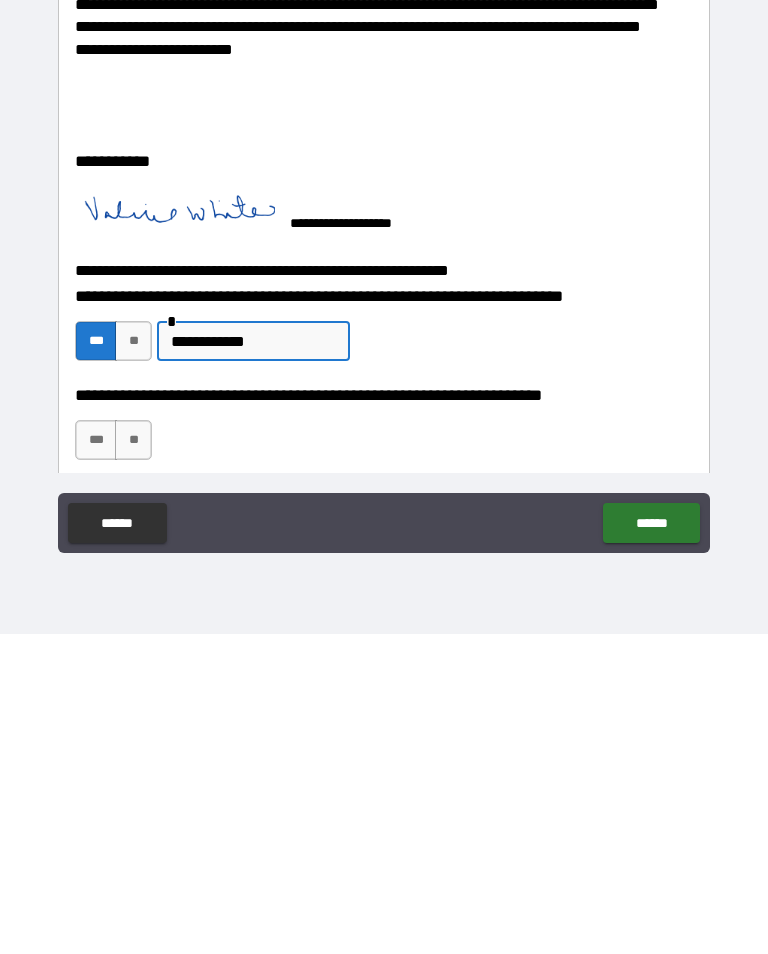 click on "**" at bounding box center [133, 661] 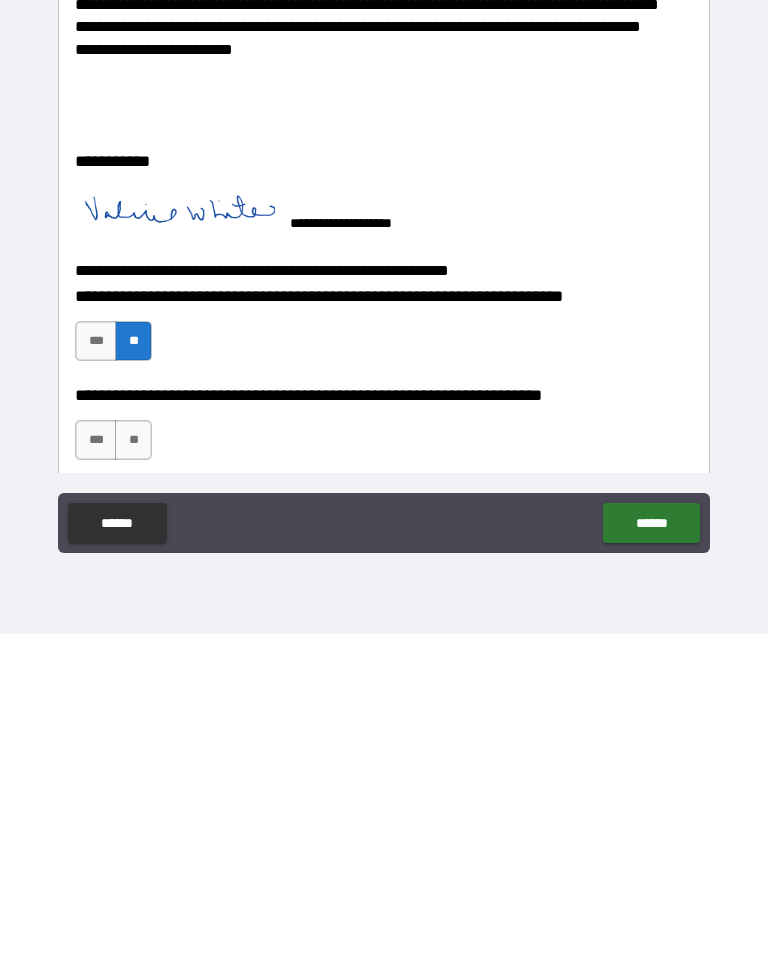 type on "*" 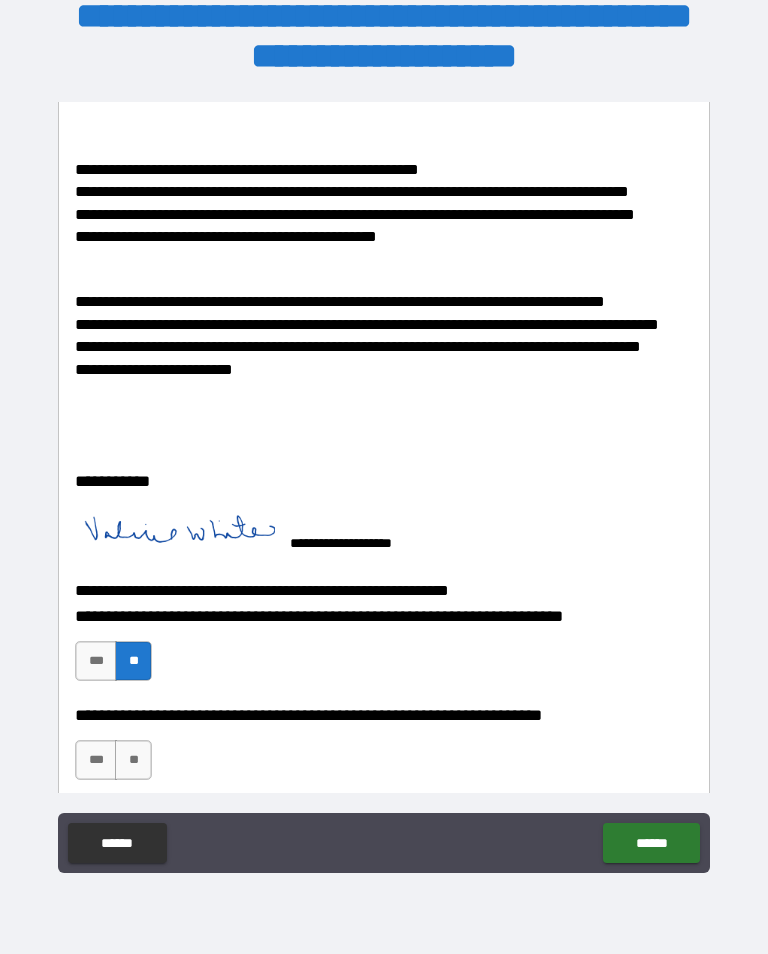 type on "*" 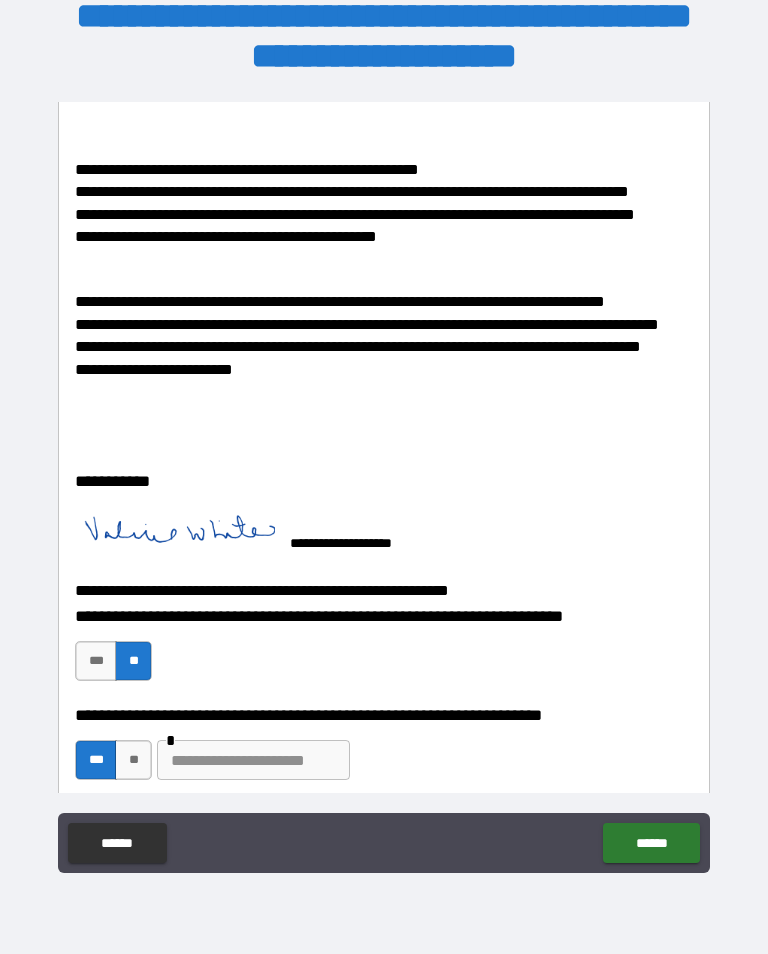 type on "*" 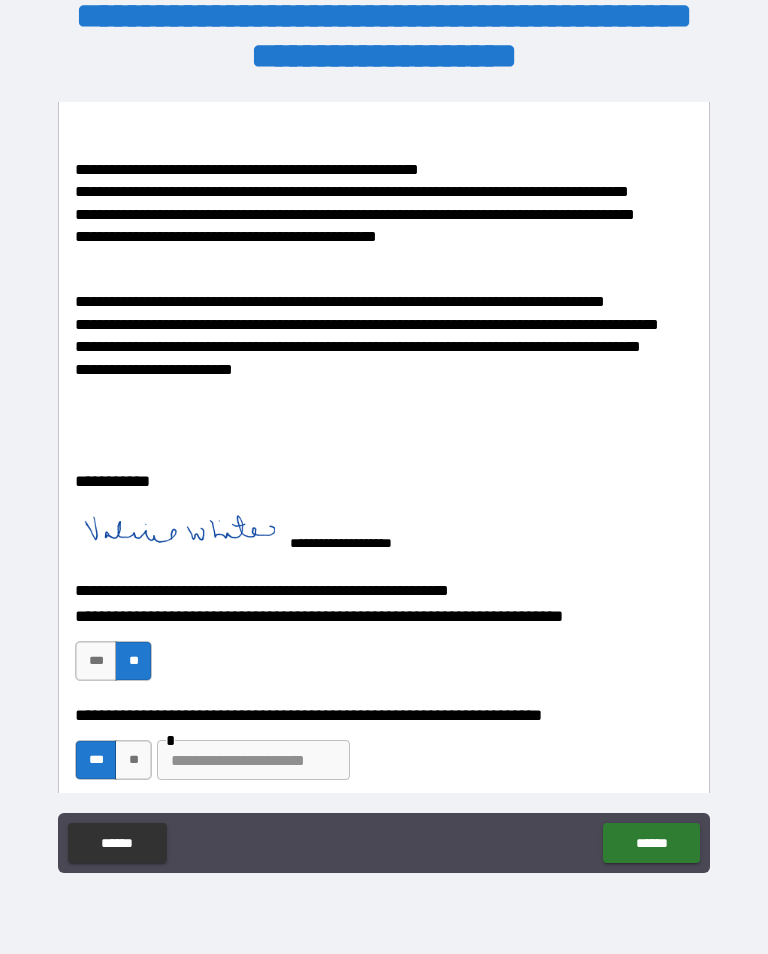 type on "*" 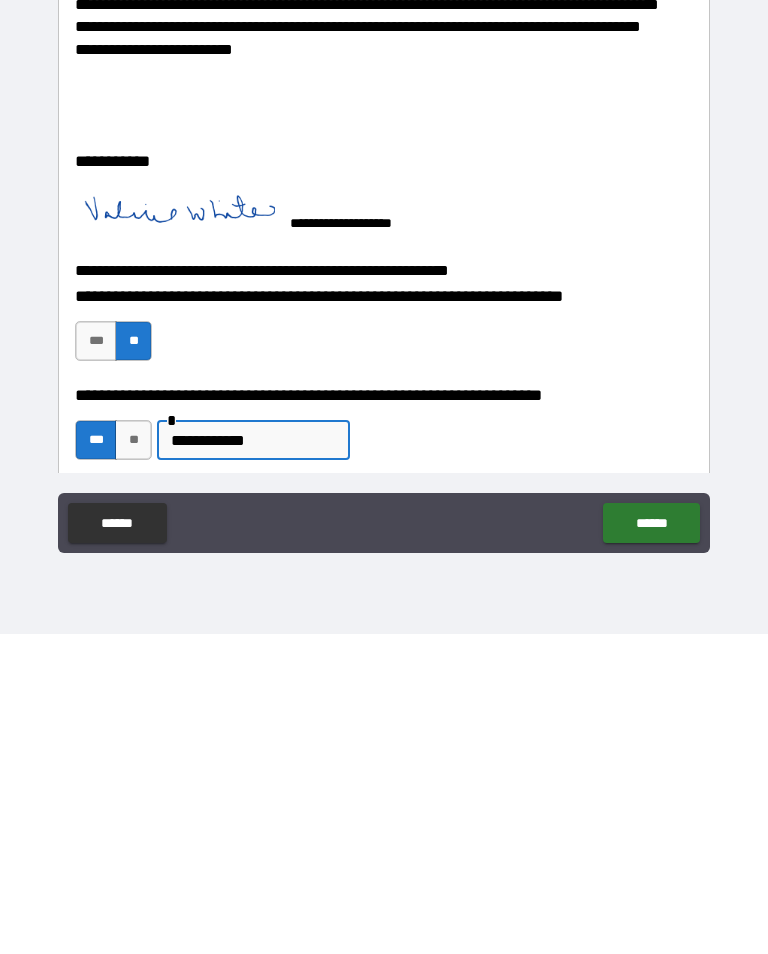 type on "**********" 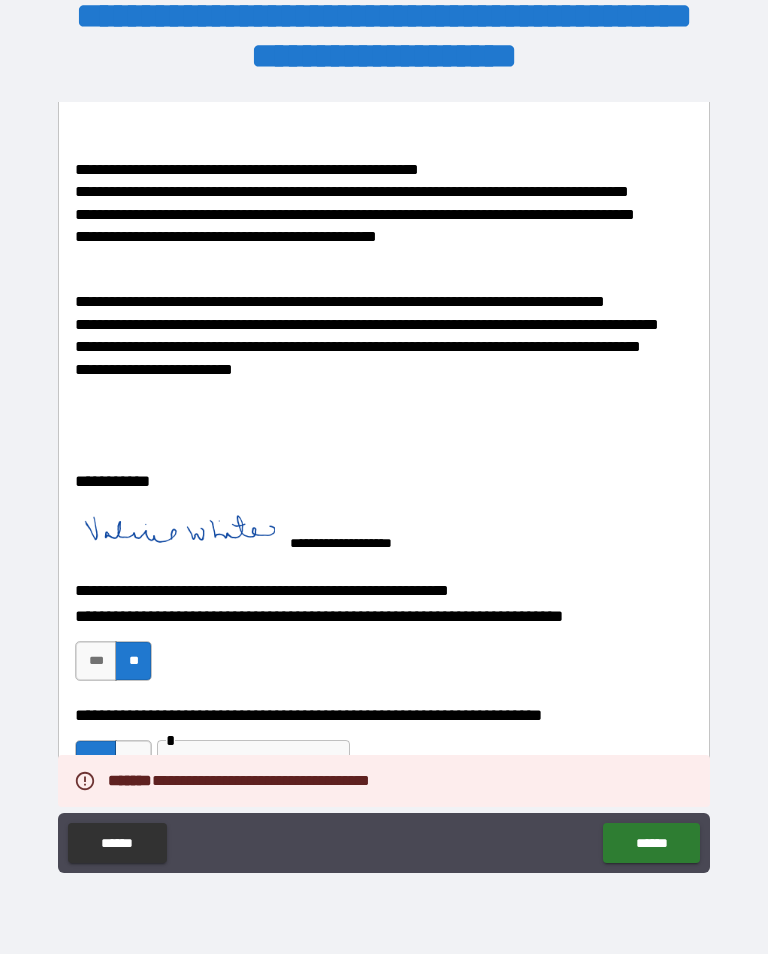 type on "*" 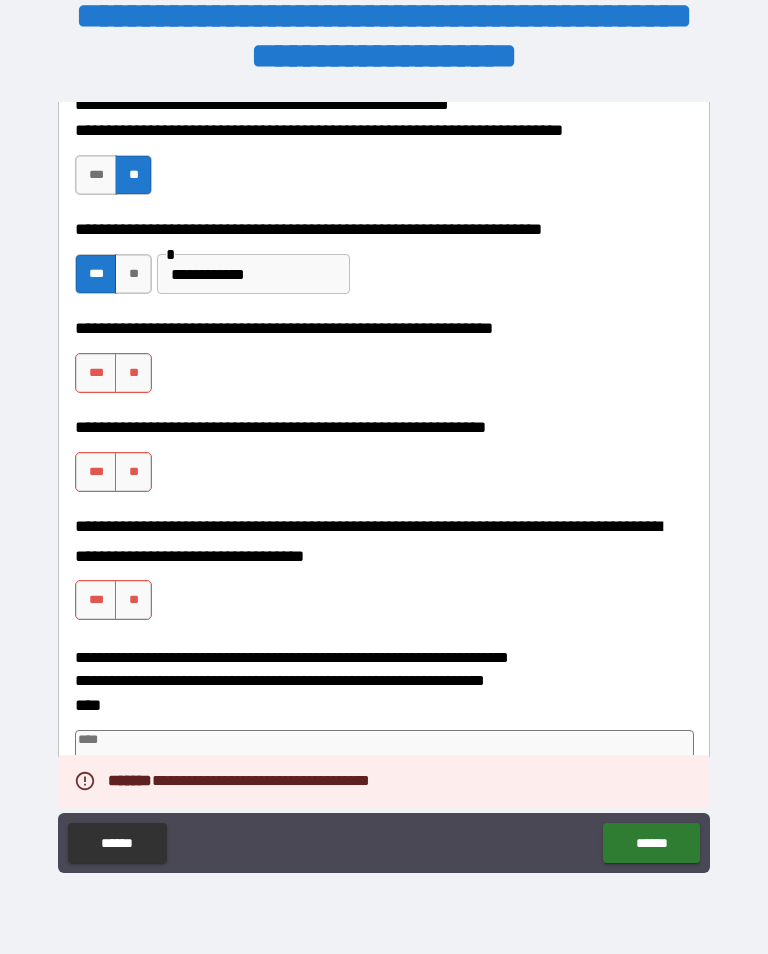 scroll, scrollTop: 5123, scrollLeft: 0, axis: vertical 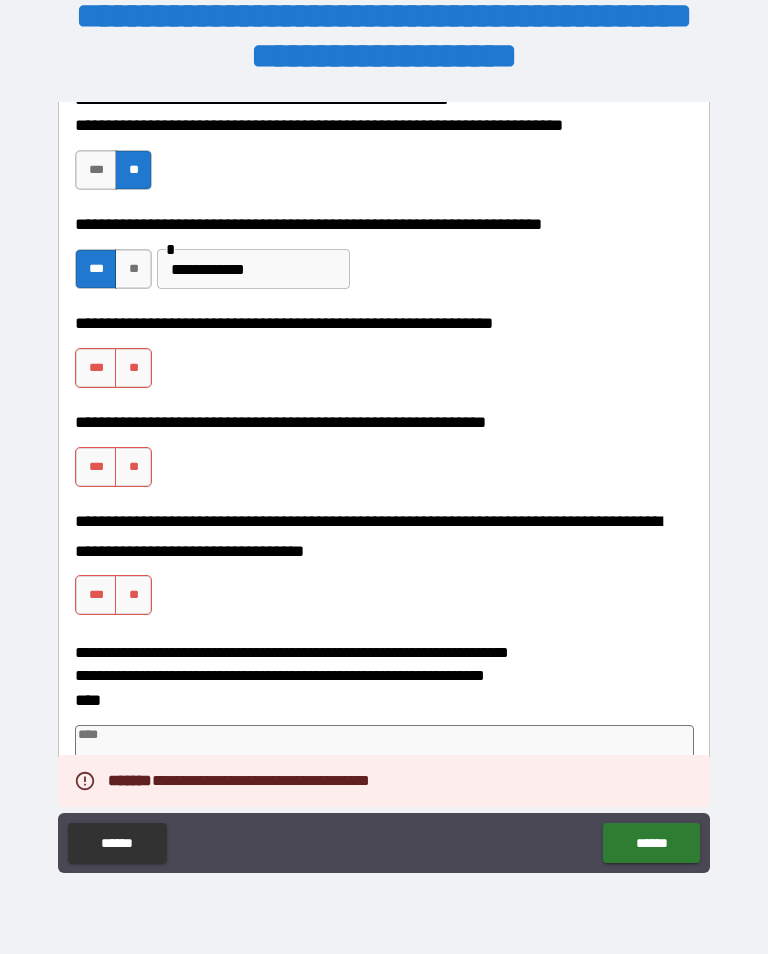 click on "**" at bounding box center [133, 368] 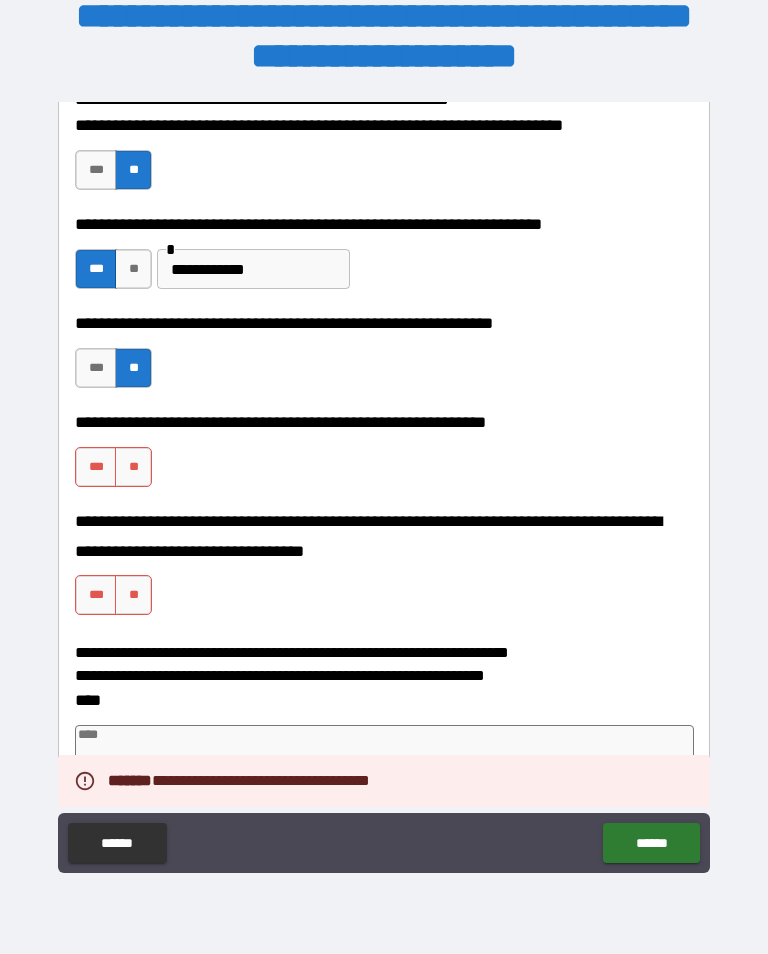 type on "*" 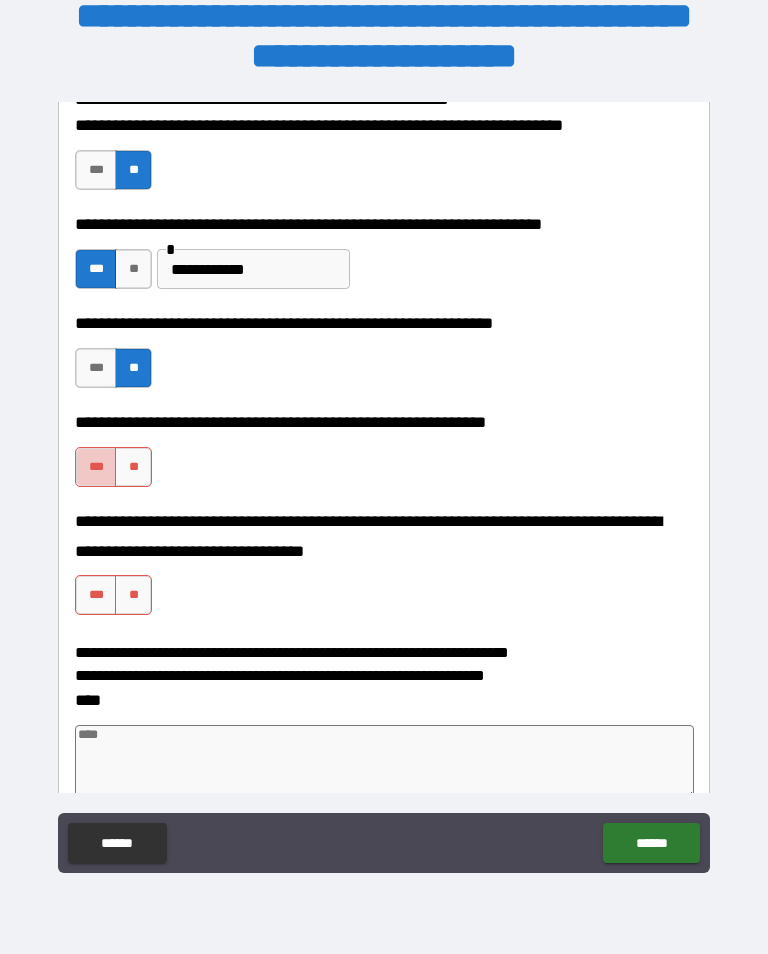 click on "***" at bounding box center (96, 467) 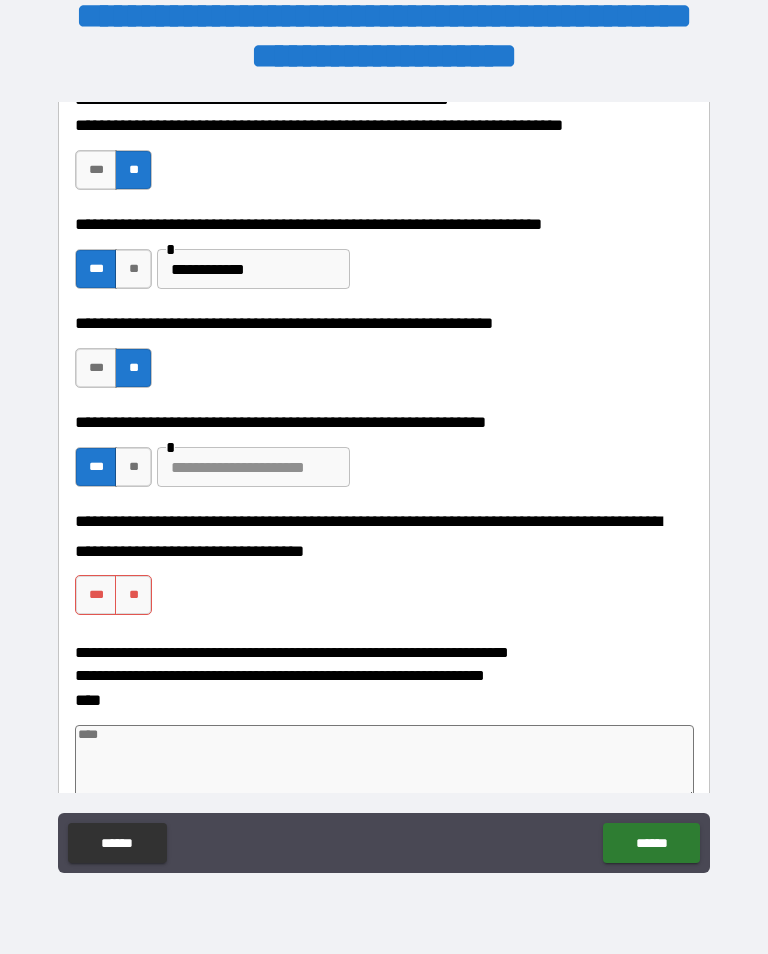 type on "*" 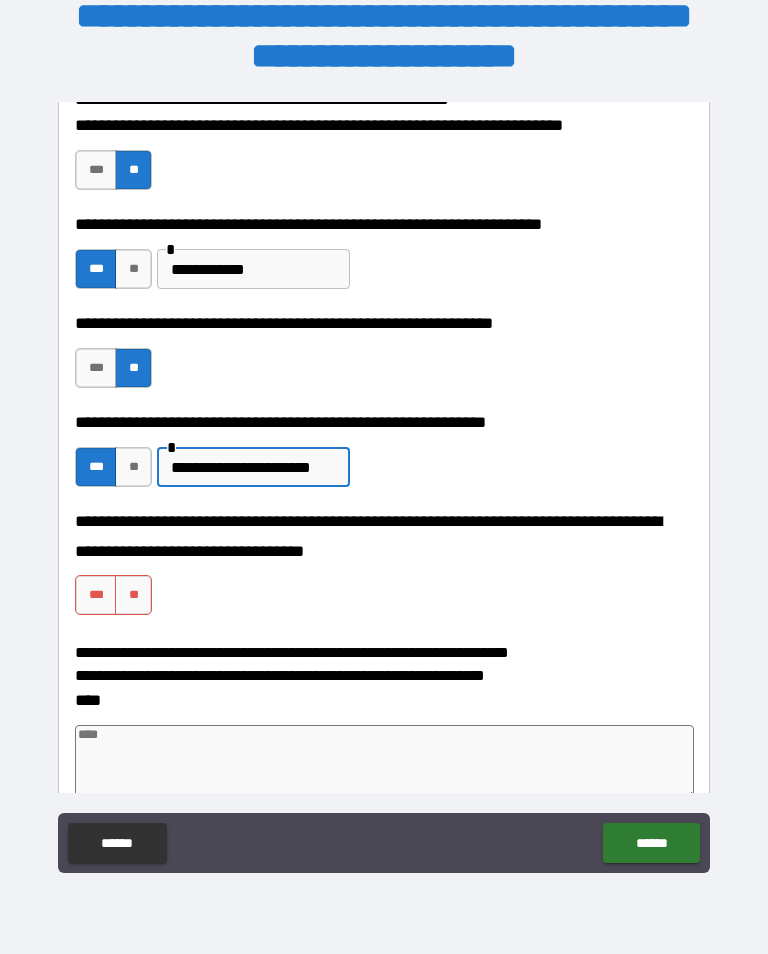 type on "**********" 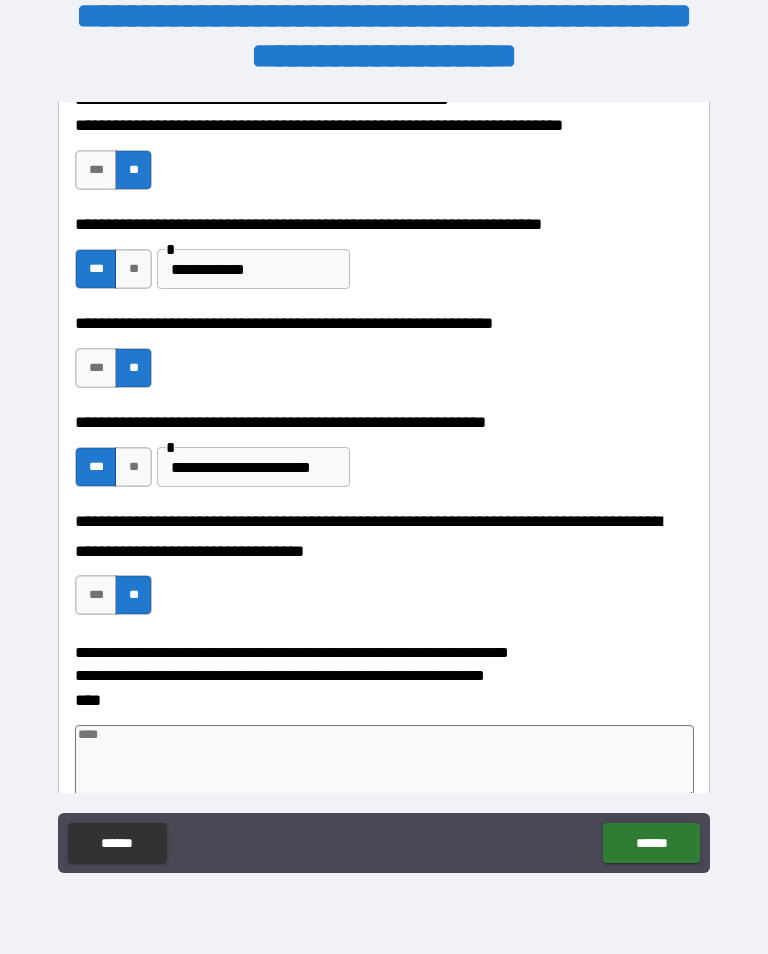 type on "*" 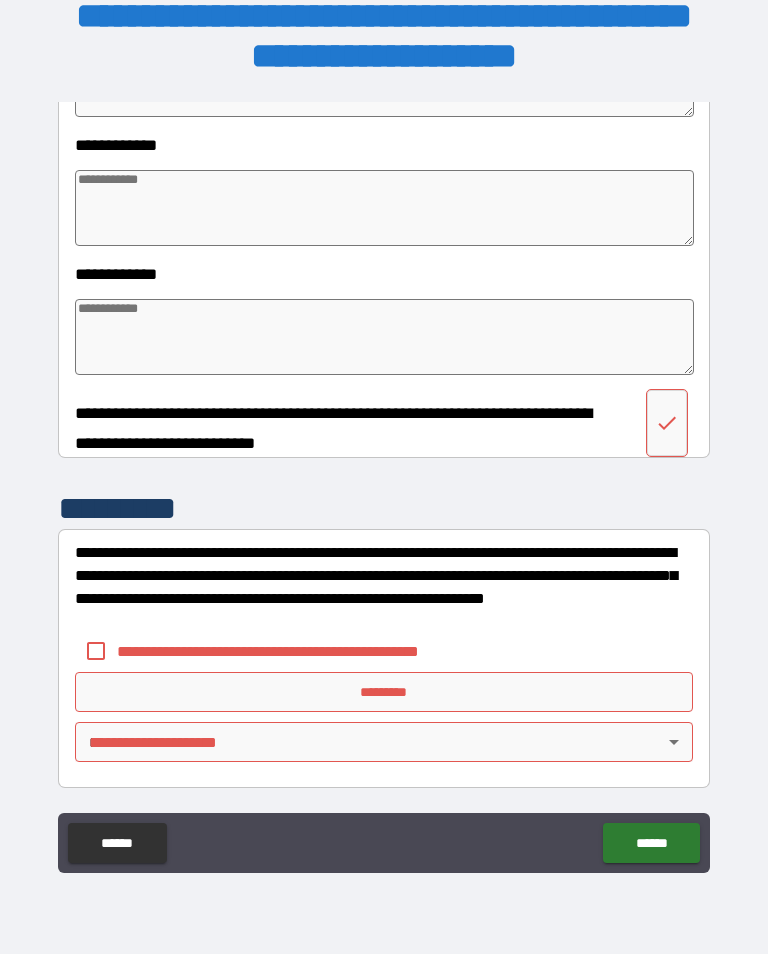 scroll, scrollTop: 5807, scrollLeft: 0, axis: vertical 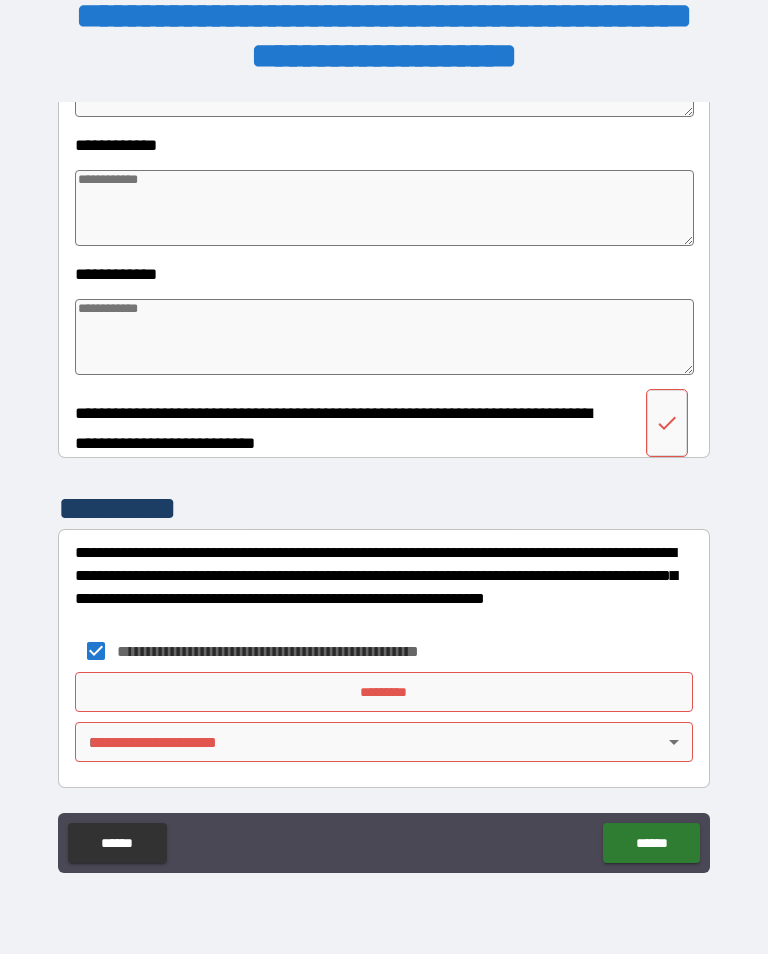 type on "*" 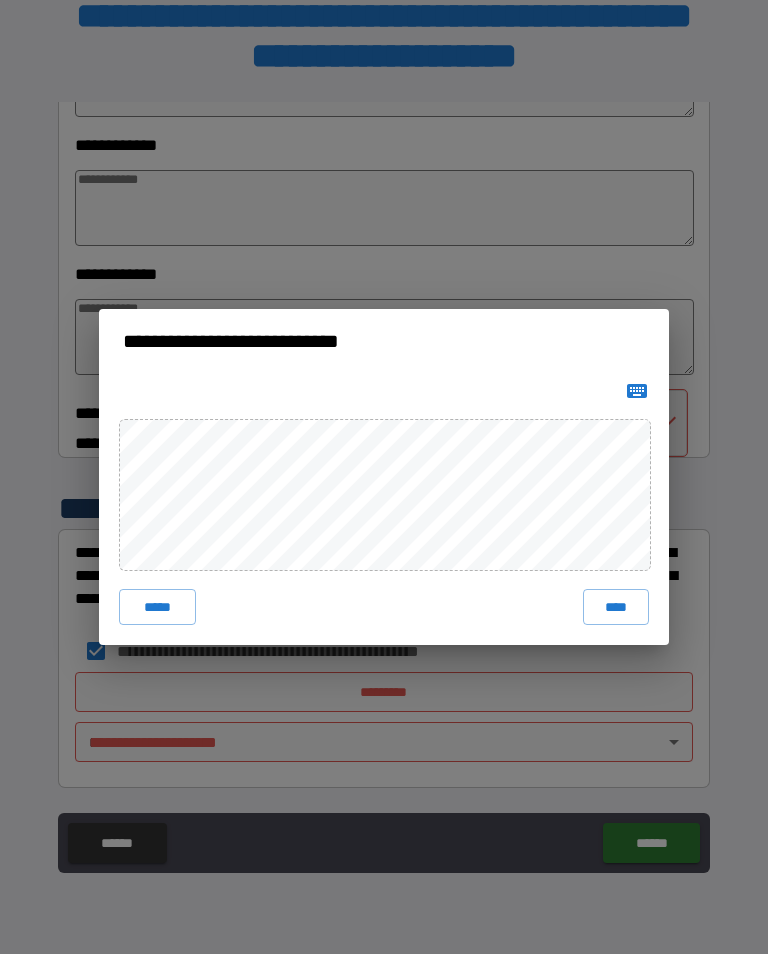 click on "****" at bounding box center [616, 607] 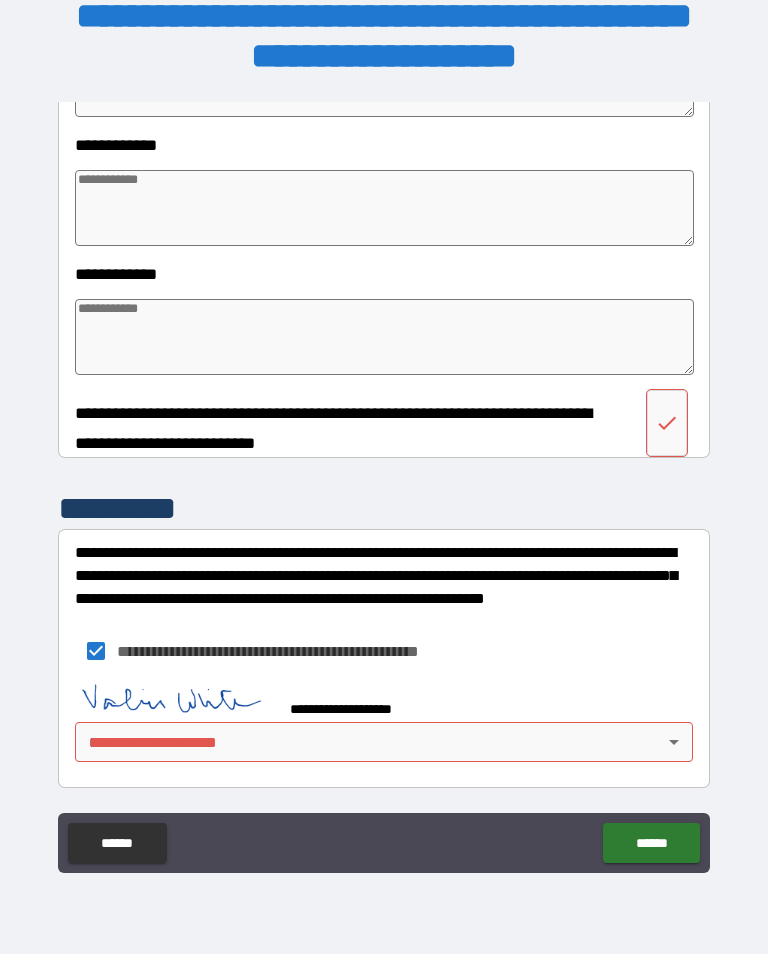 scroll, scrollTop: 5797, scrollLeft: 0, axis: vertical 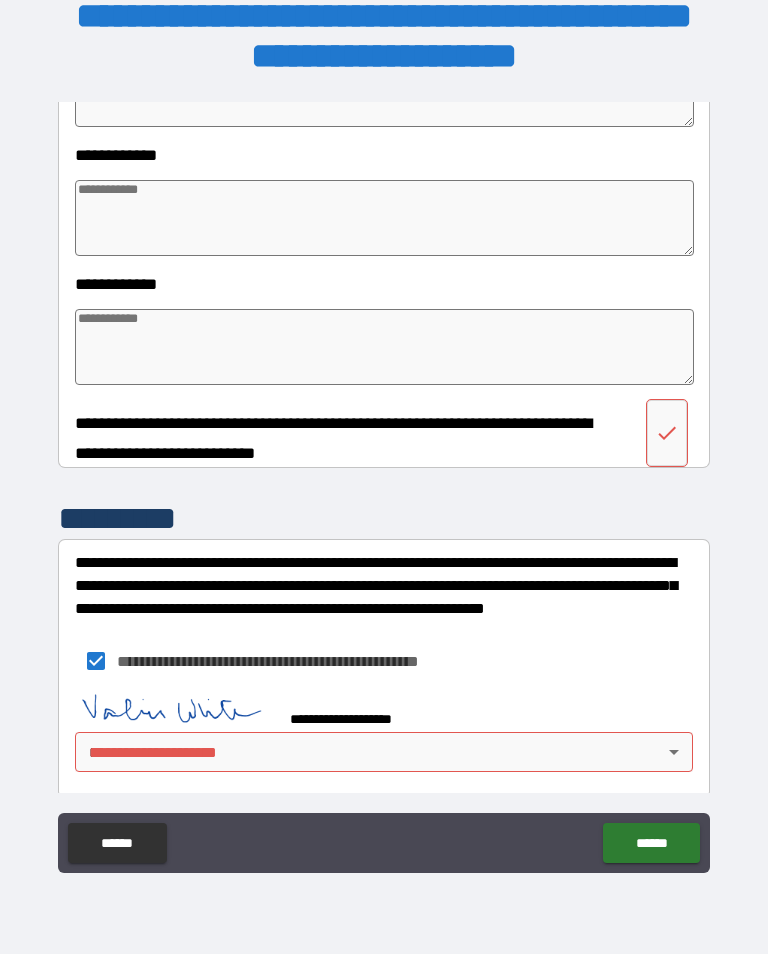type on "*" 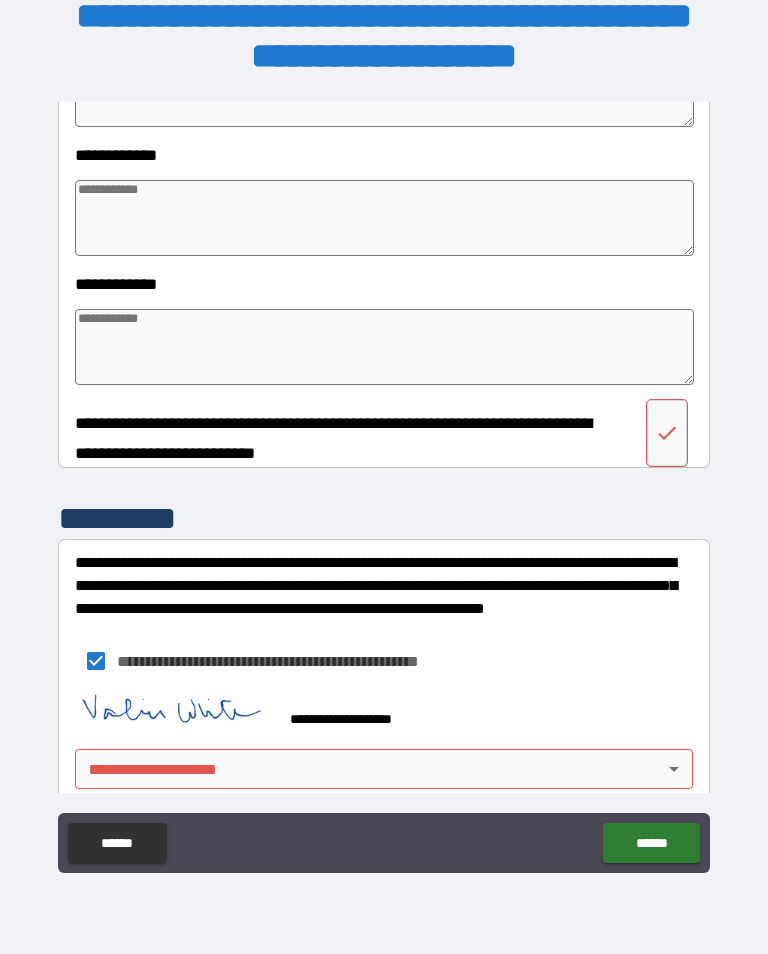 click 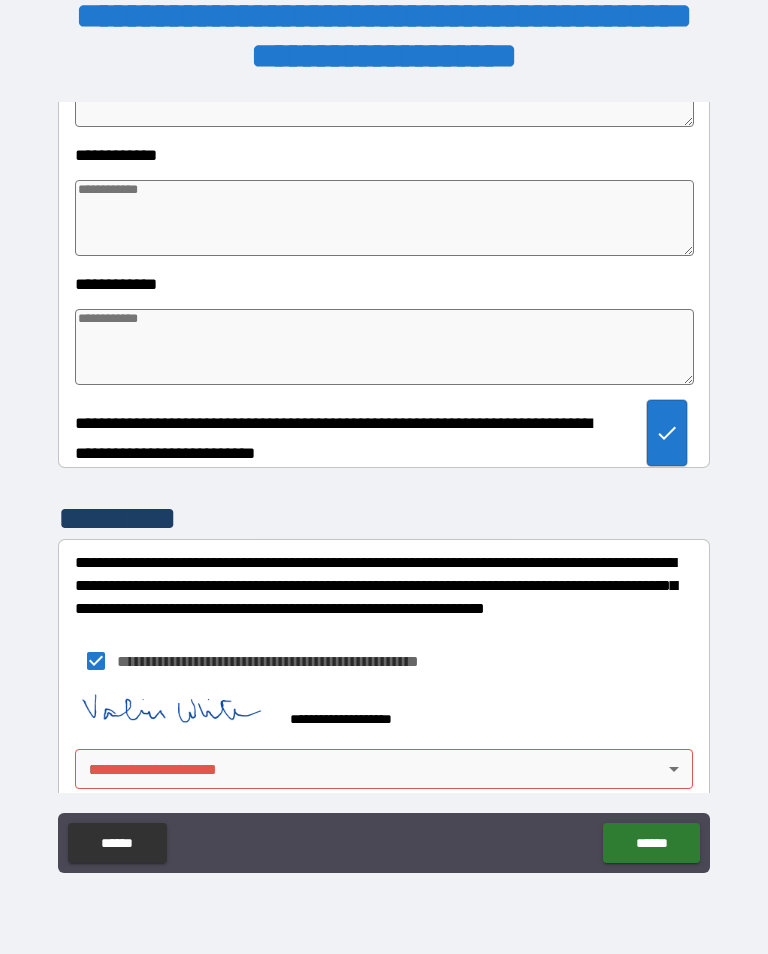 type on "*" 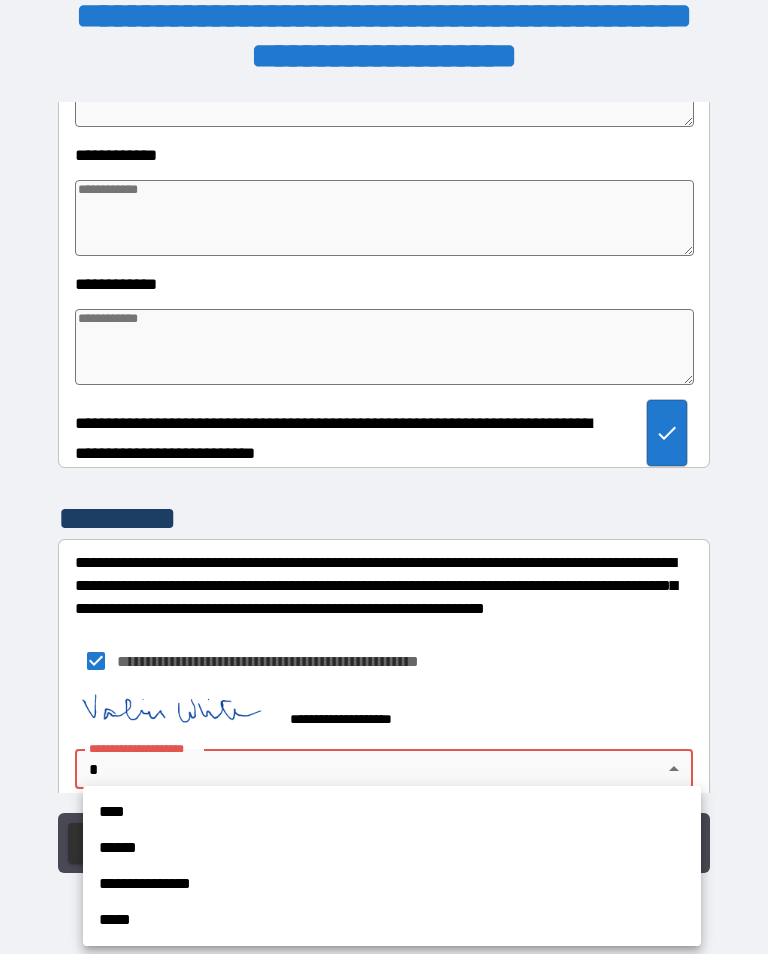 click on "****" at bounding box center [392, 812] 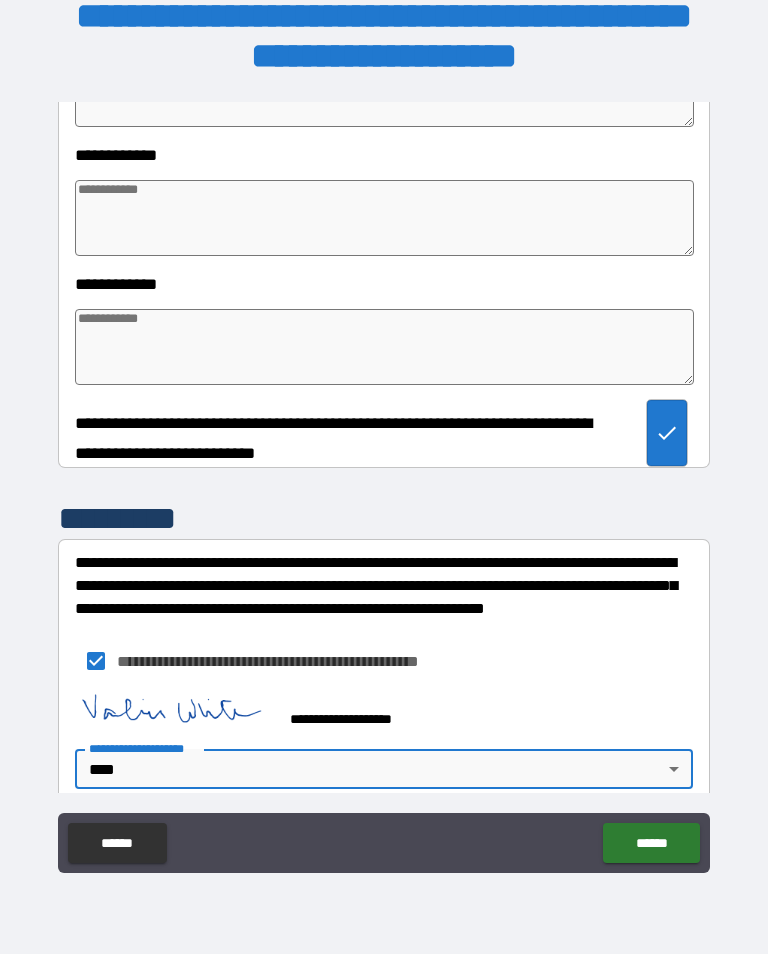 type on "*" 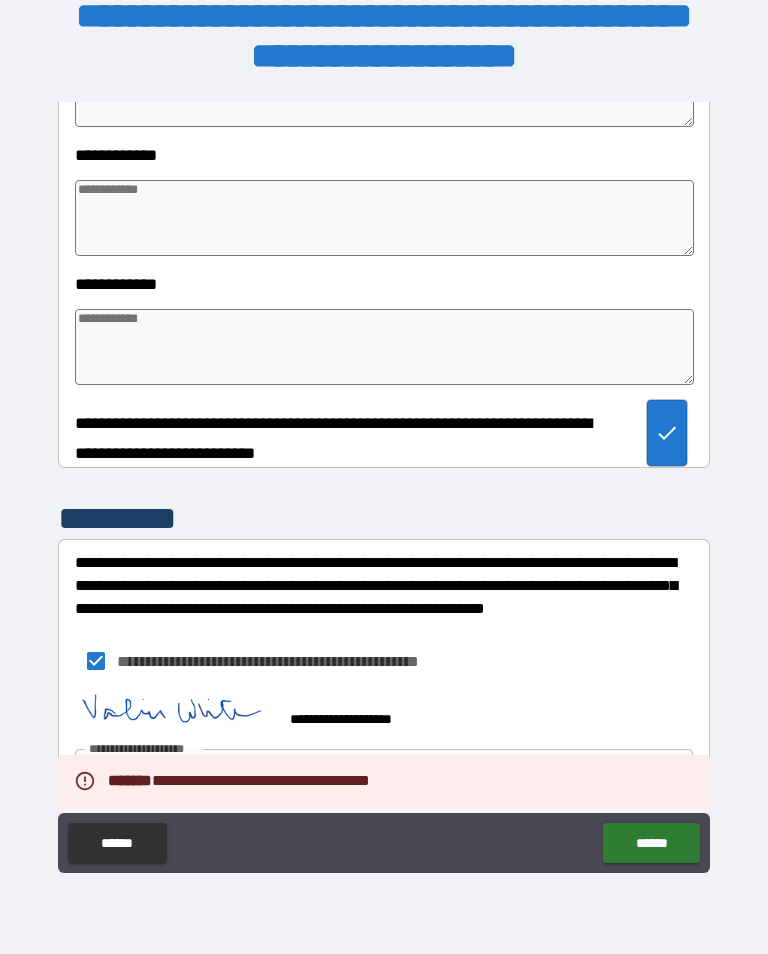 type on "*" 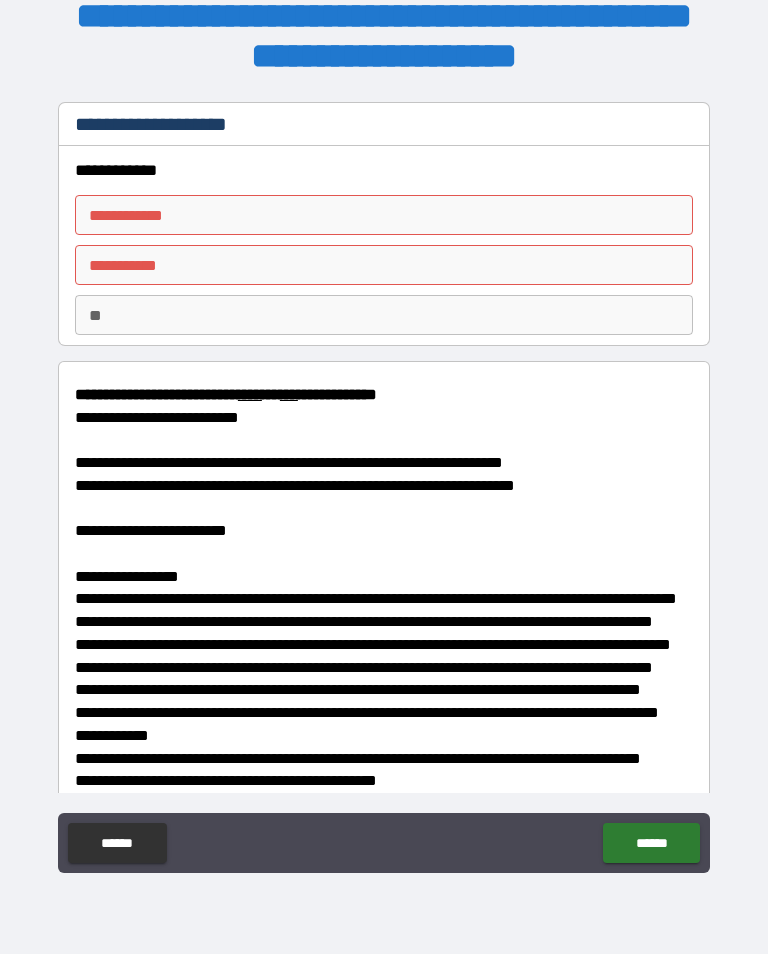 scroll, scrollTop: 0, scrollLeft: 0, axis: both 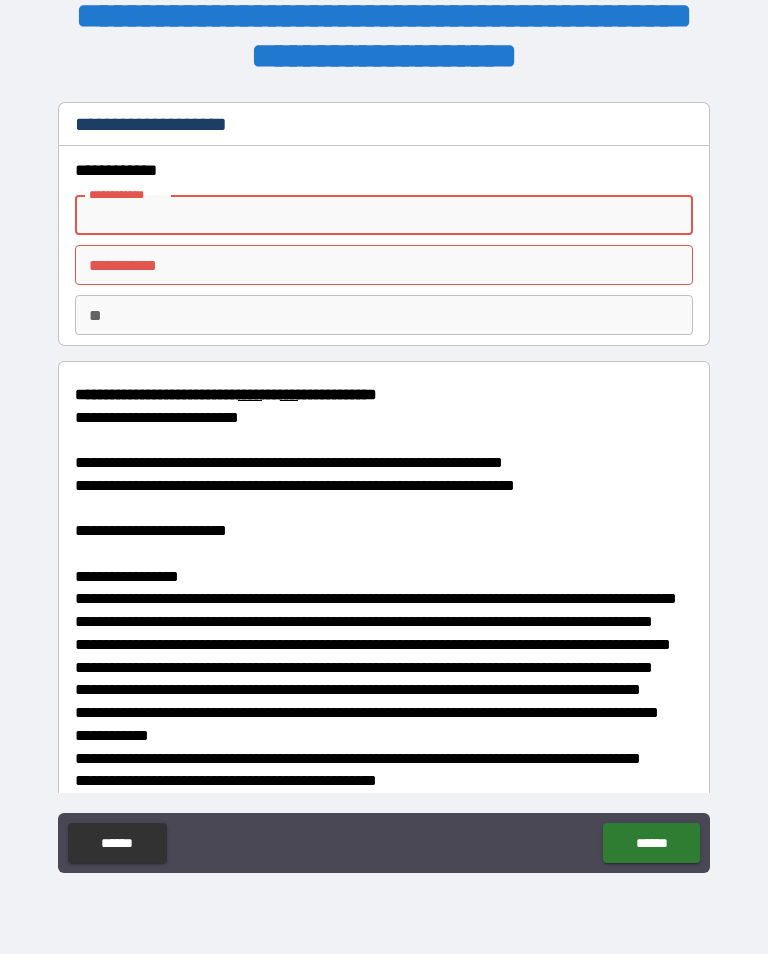 type on "*******" 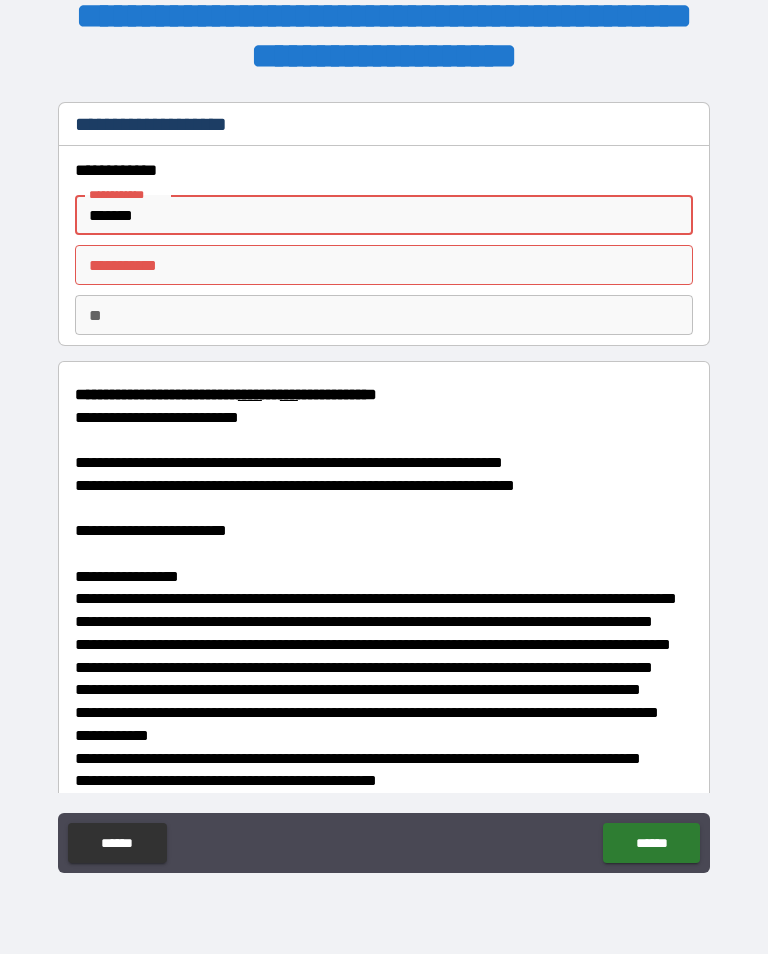 type on "*" 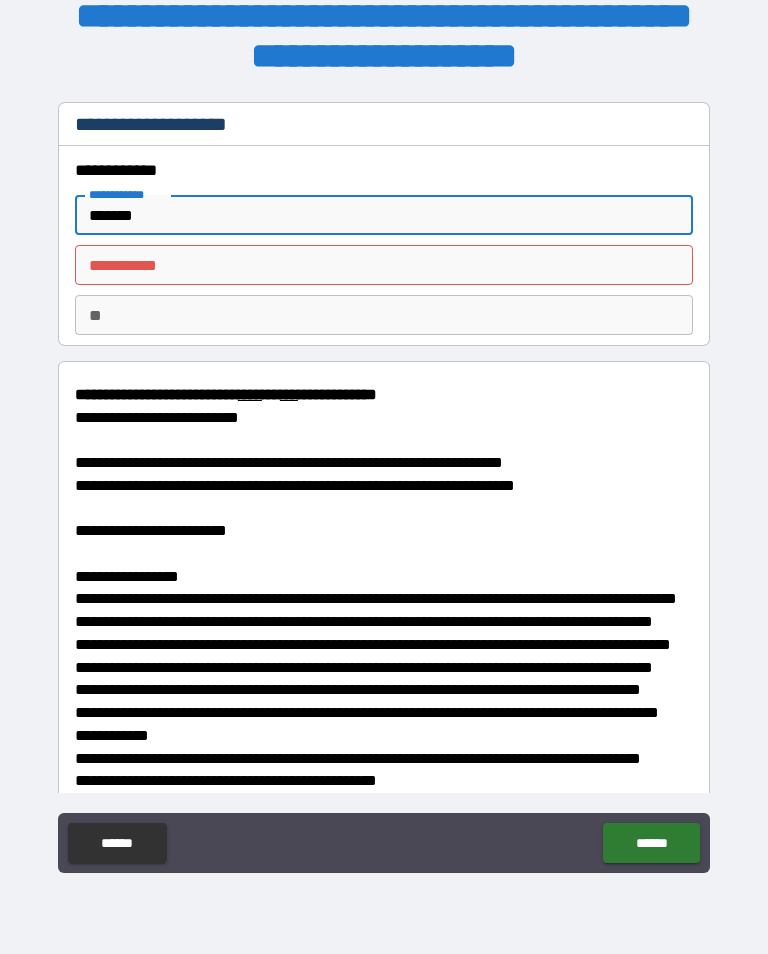 type on "*" 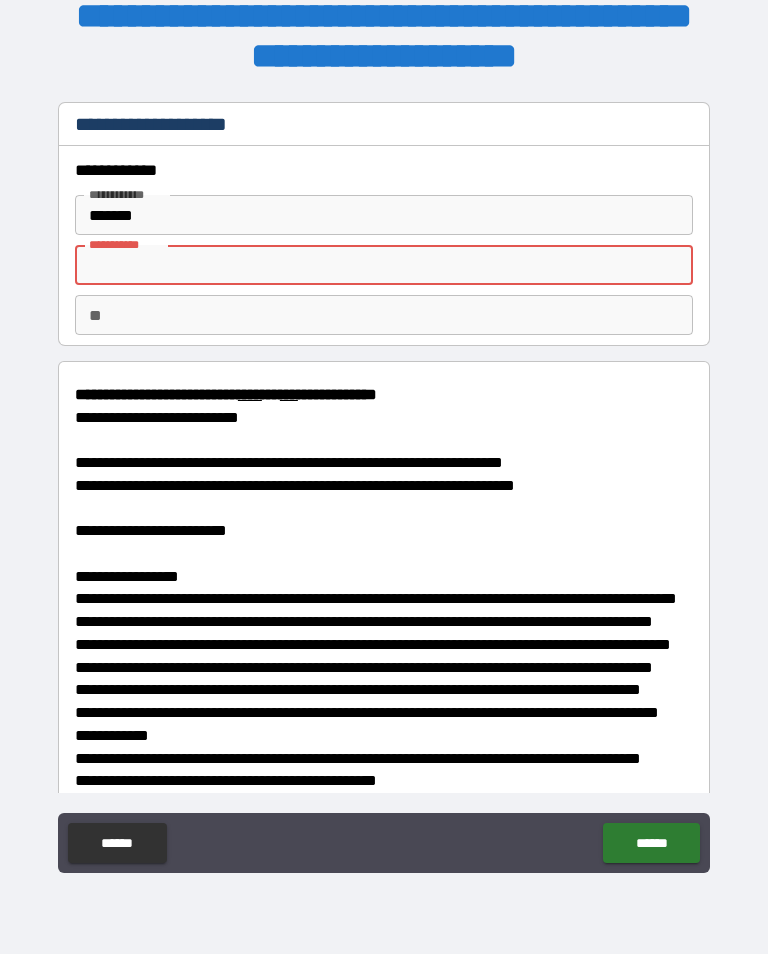 type on "*****" 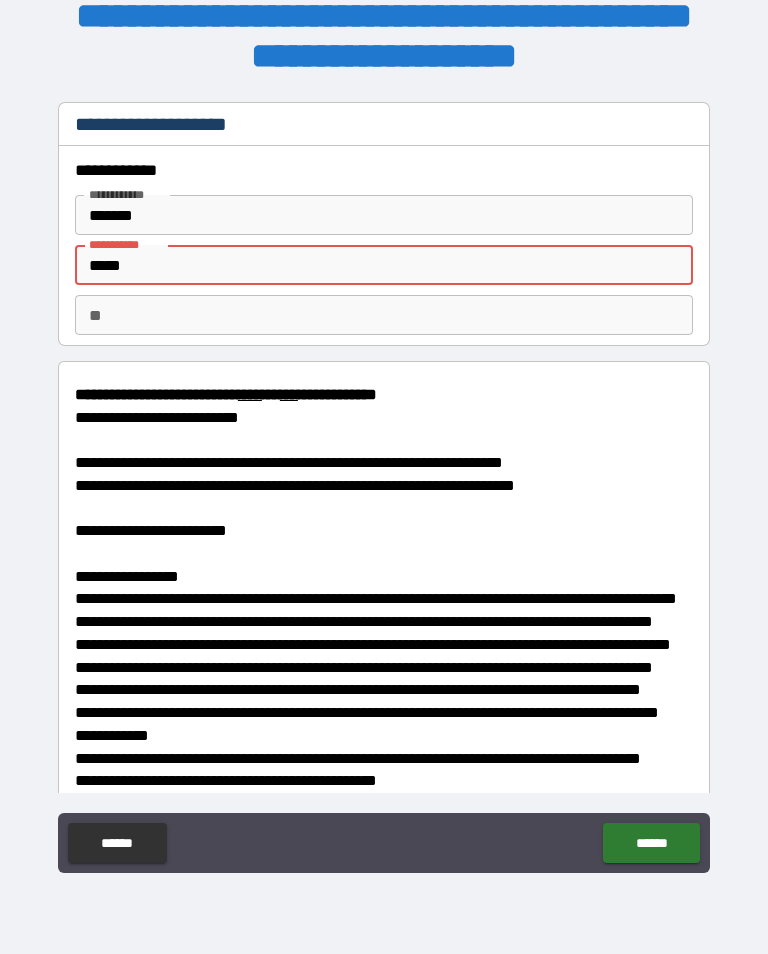 type on "*" 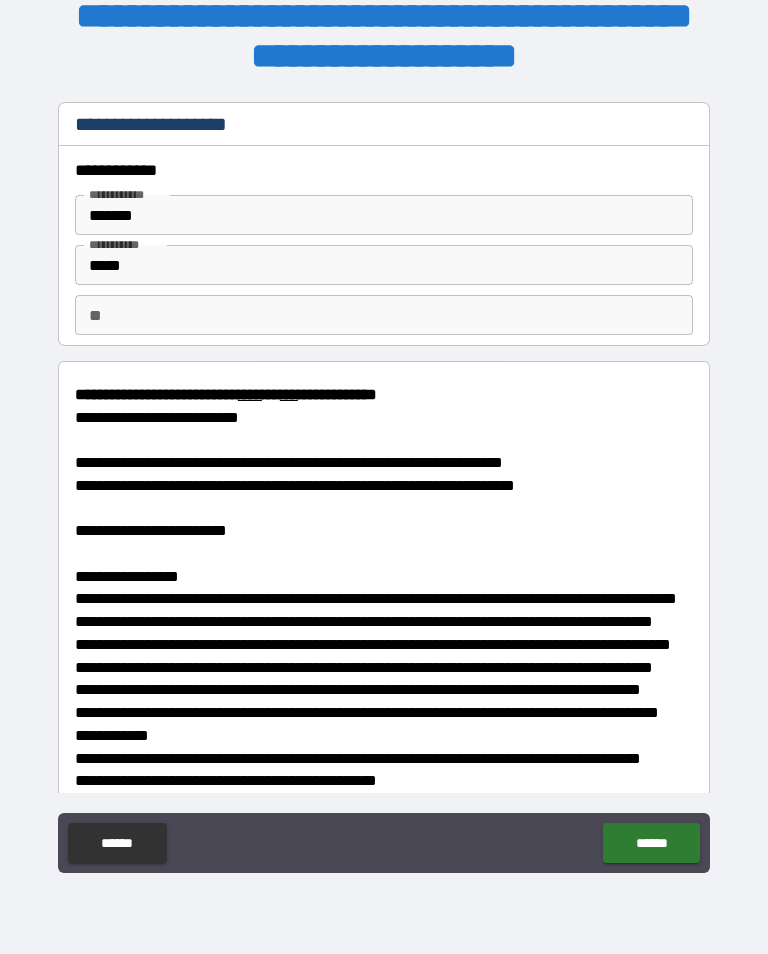 type on "*" 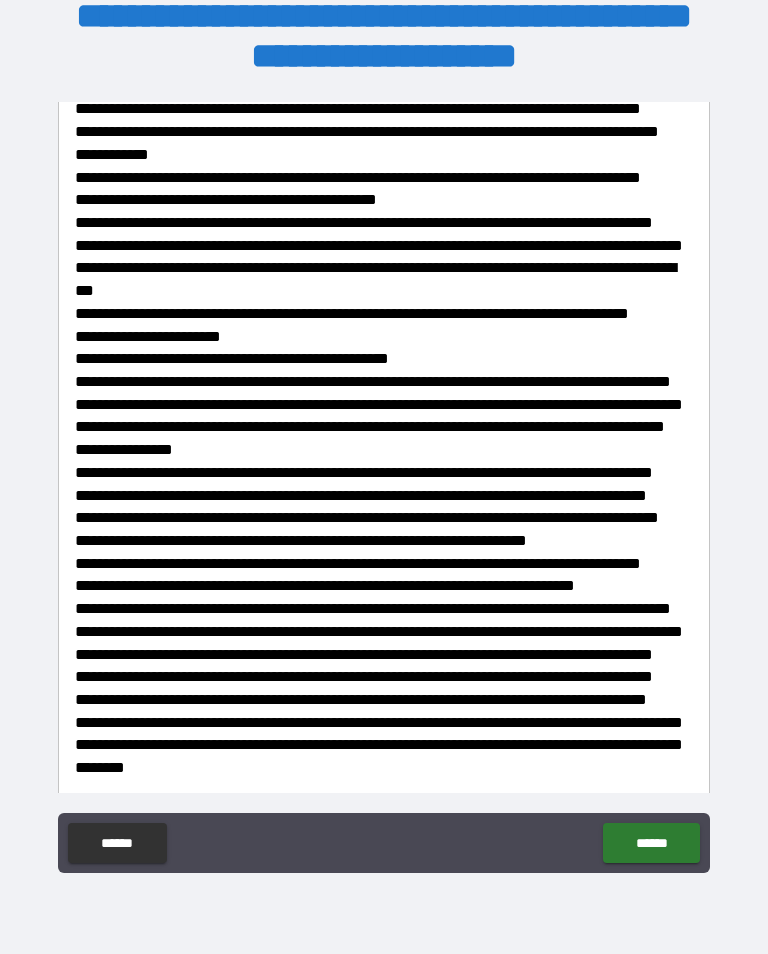 scroll, scrollTop: 606, scrollLeft: 0, axis: vertical 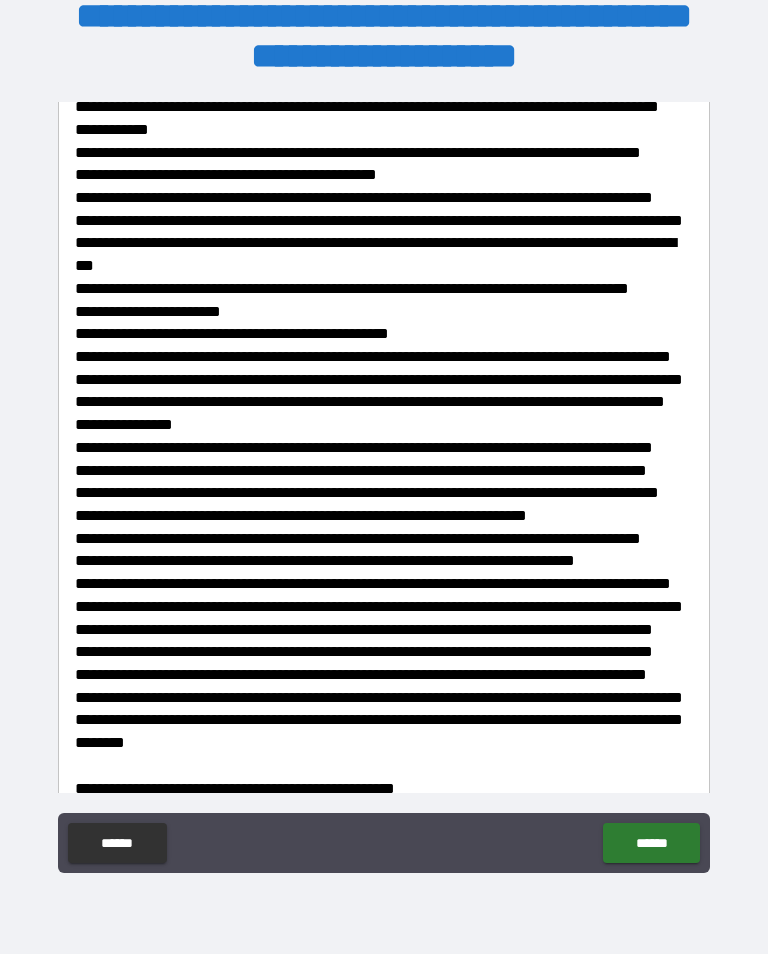 click on "******" at bounding box center [651, 843] 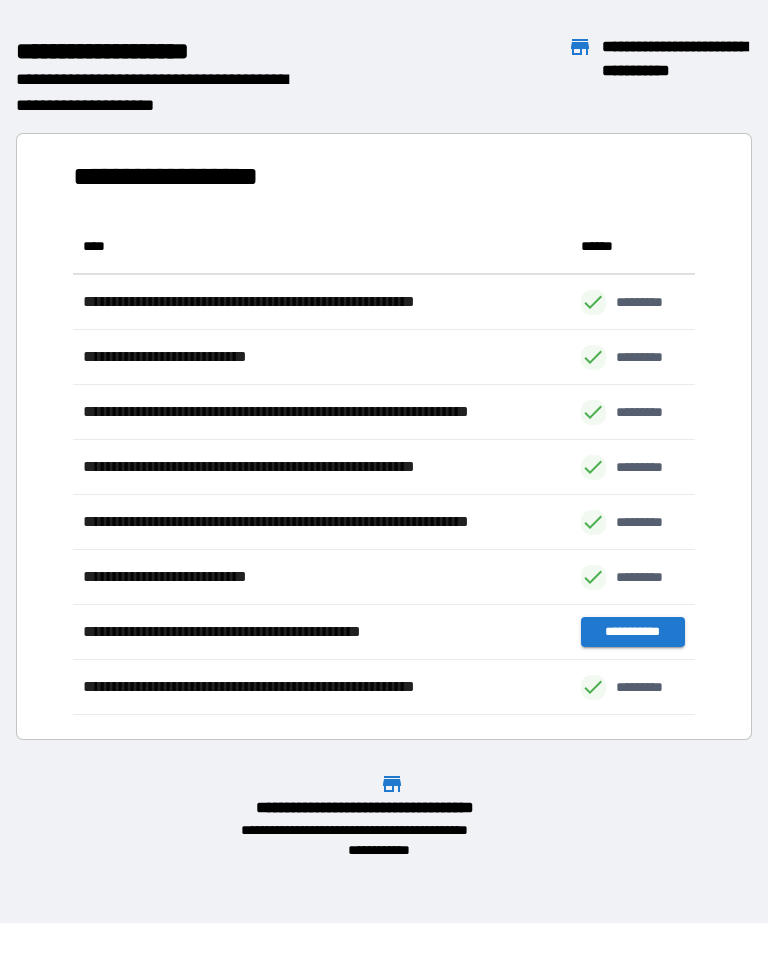 scroll, scrollTop: 496, scrollLeft: 622, axis: both 